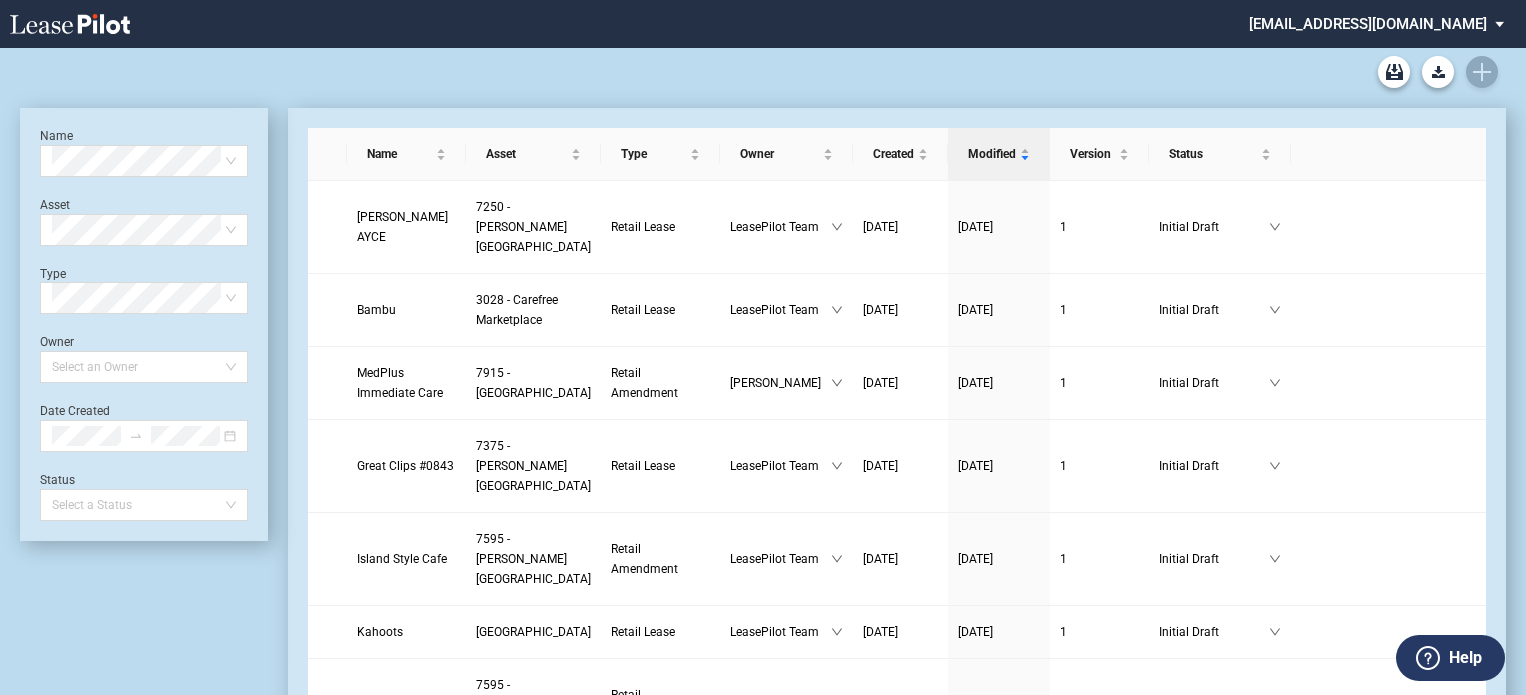 scroll, scrollTop: 0, scrollLeft: 0, axis: both 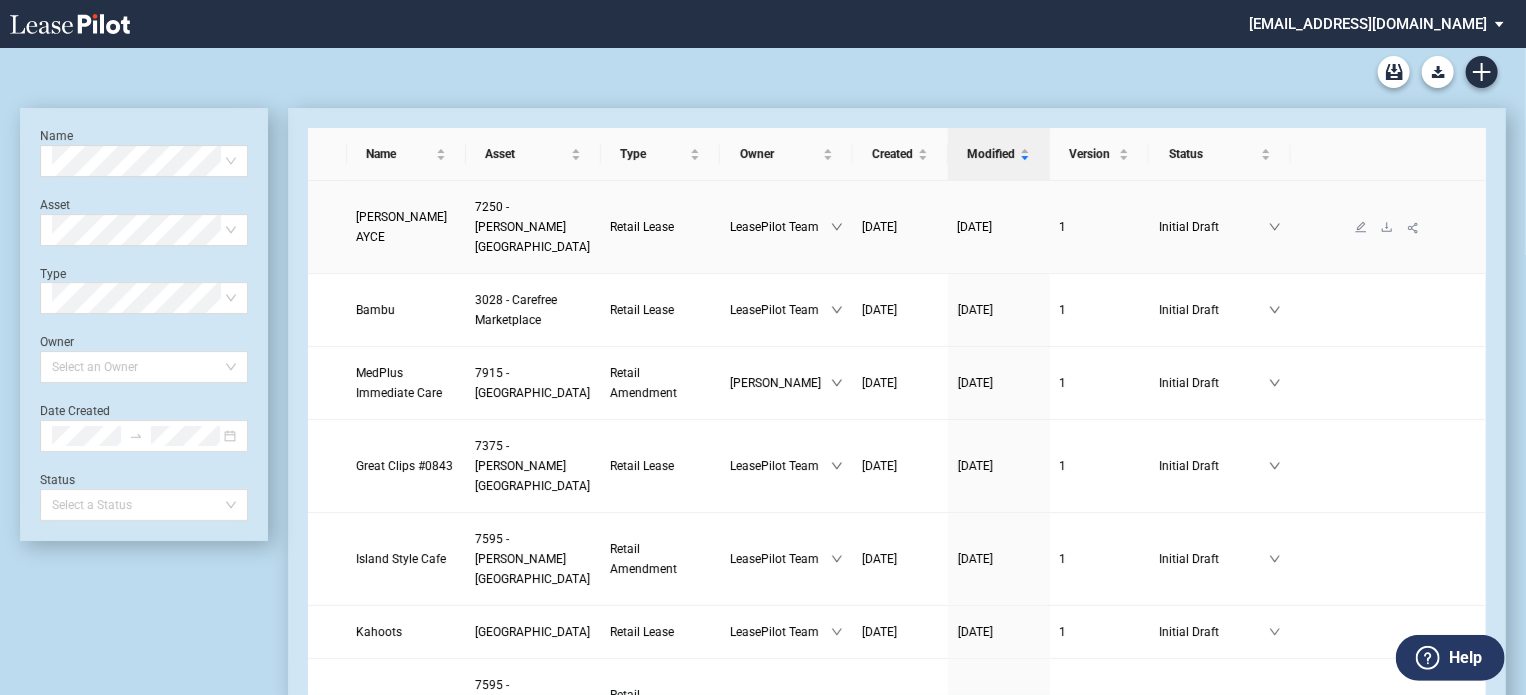 click on "Sakura Sushi AYCE" at bounding box center [402, 227] 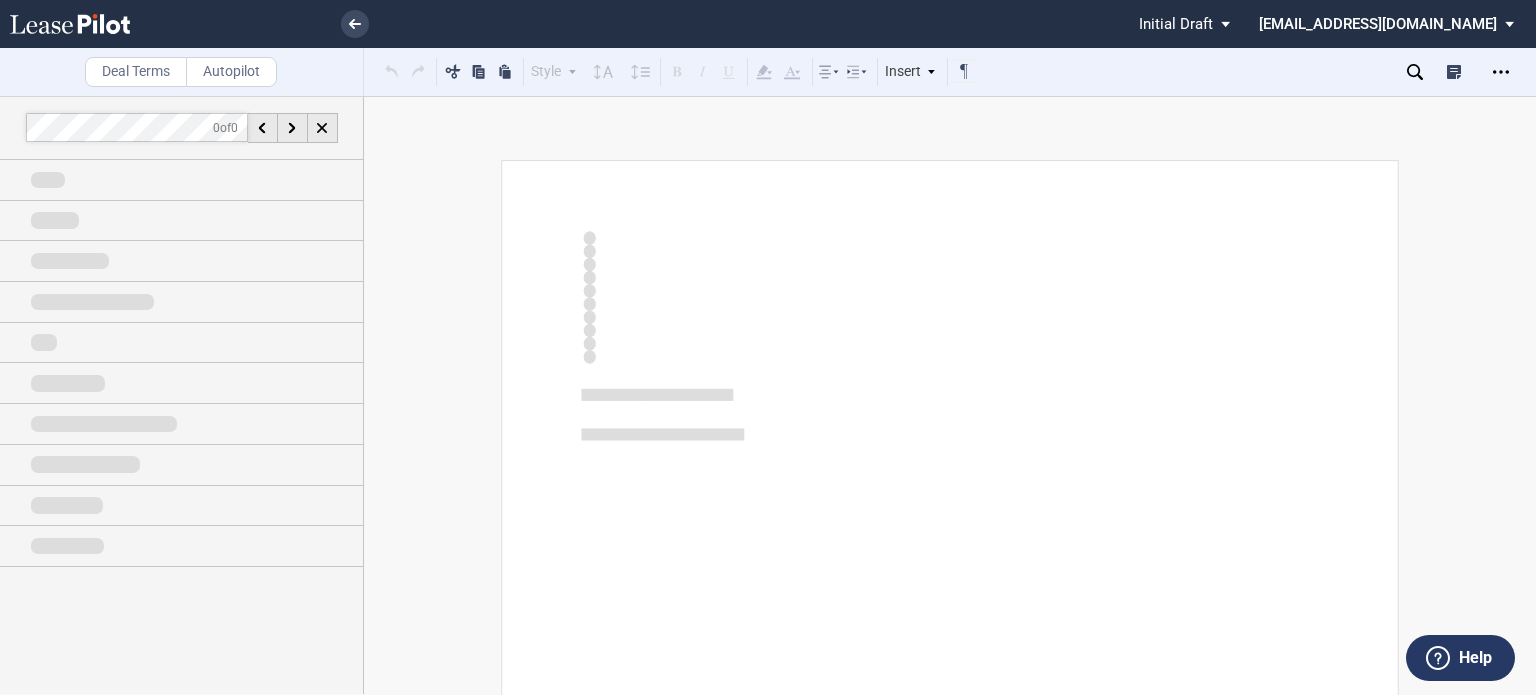 scroll, scrollTop: 0, scrollLeft: 0, axis: both 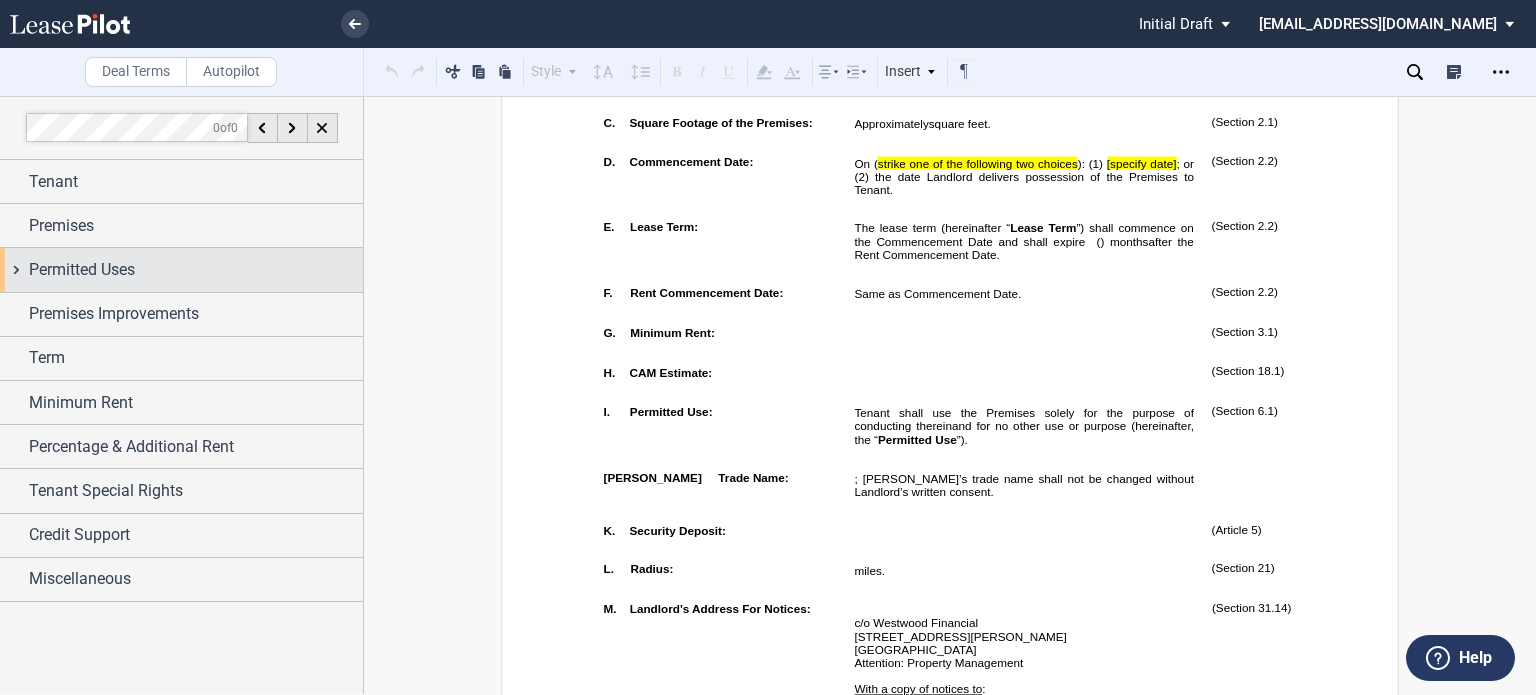 click on "Permitted Uses" at bounding box center (82, 270) 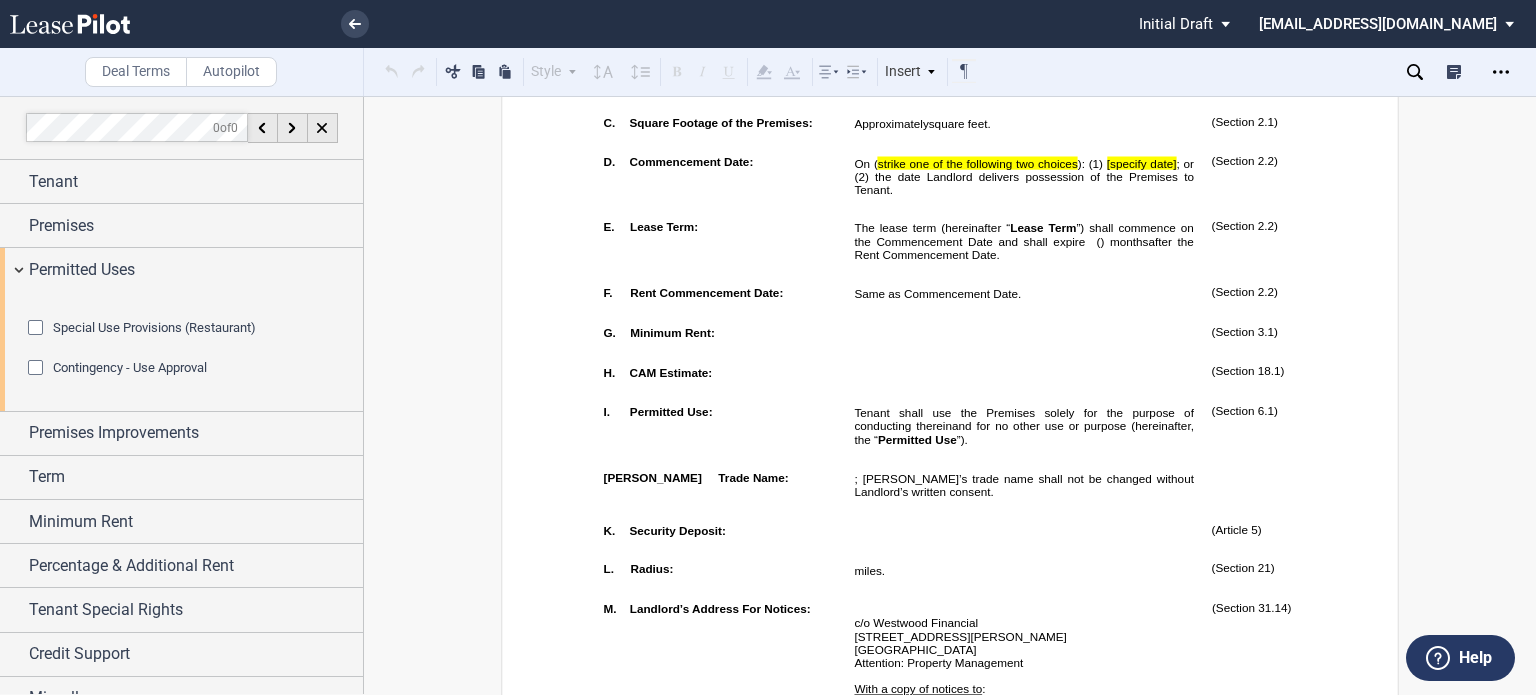 click at bounding box center [38, 330] 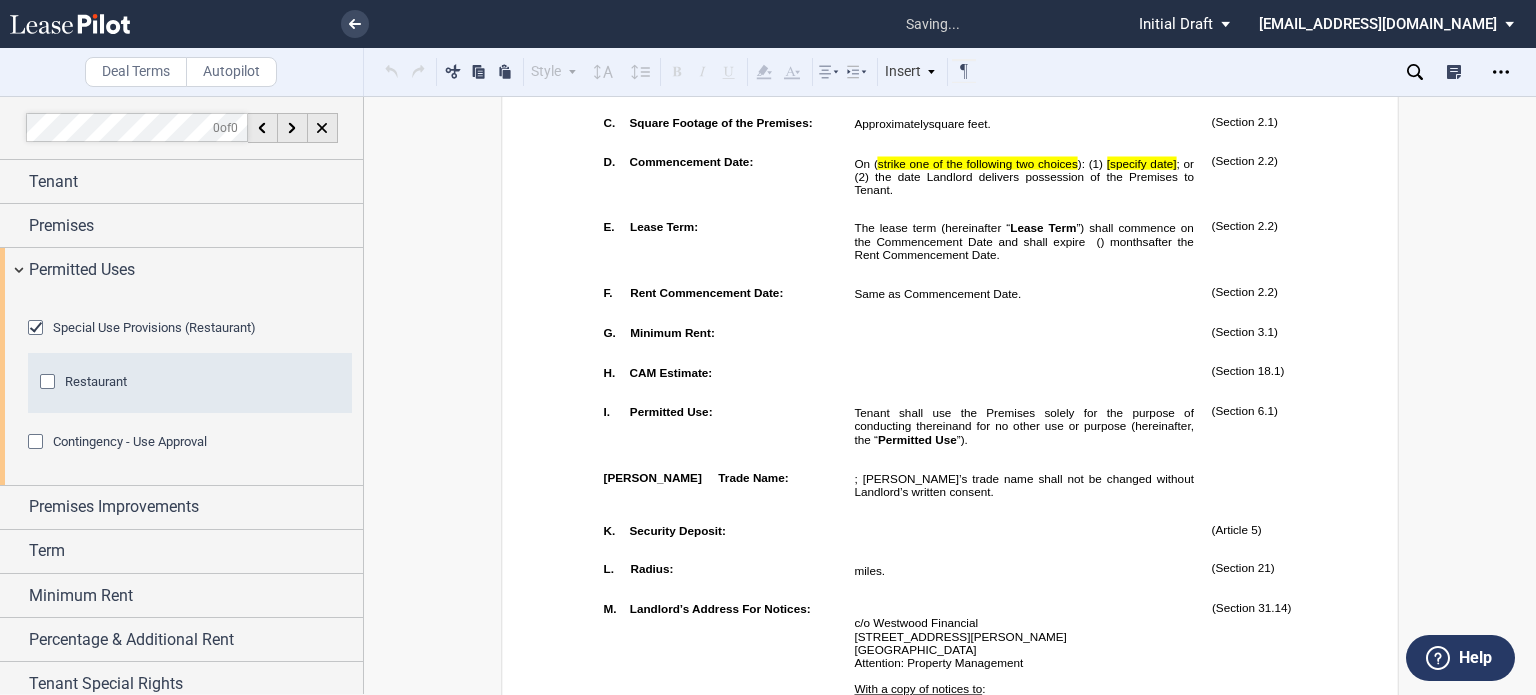 click at bounding box center [50, 384] 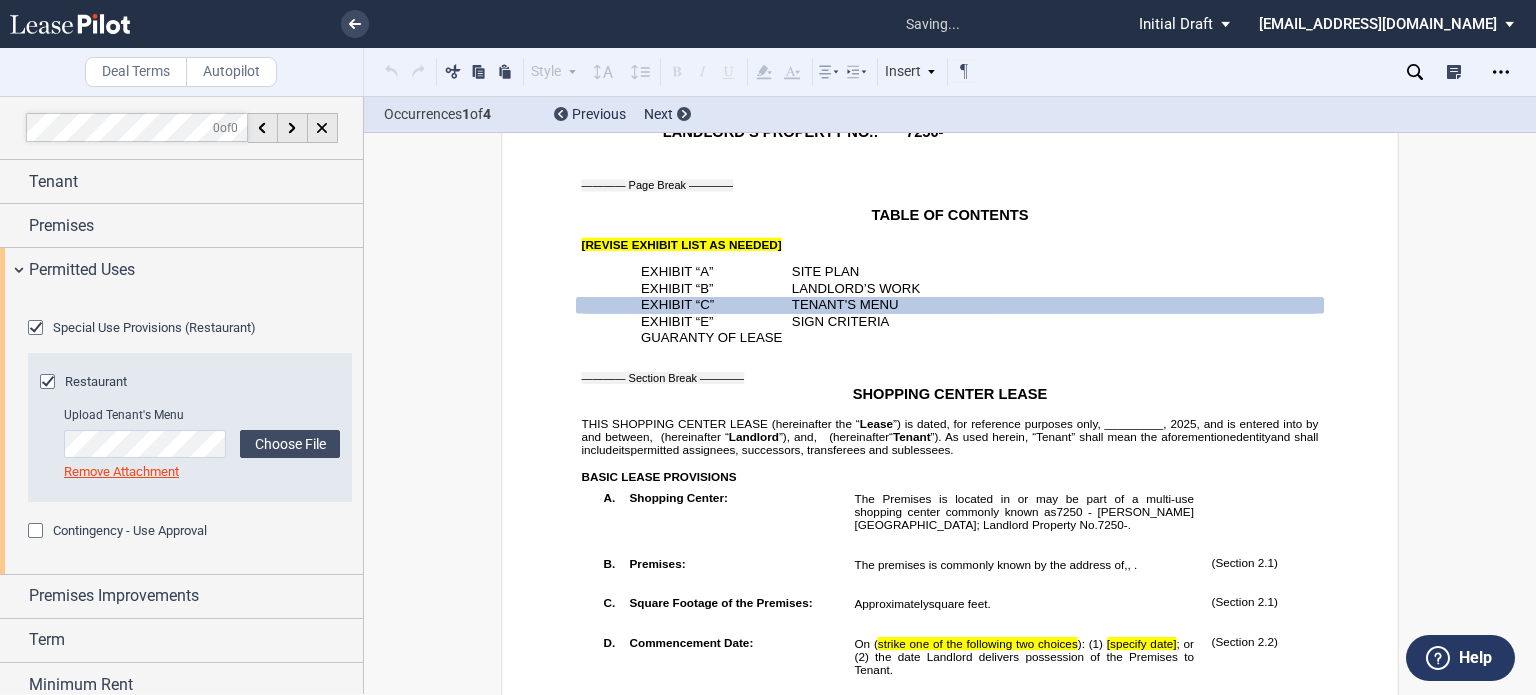 scroll, scrollTop: 601, scrollLeft: 0, axis: vertical 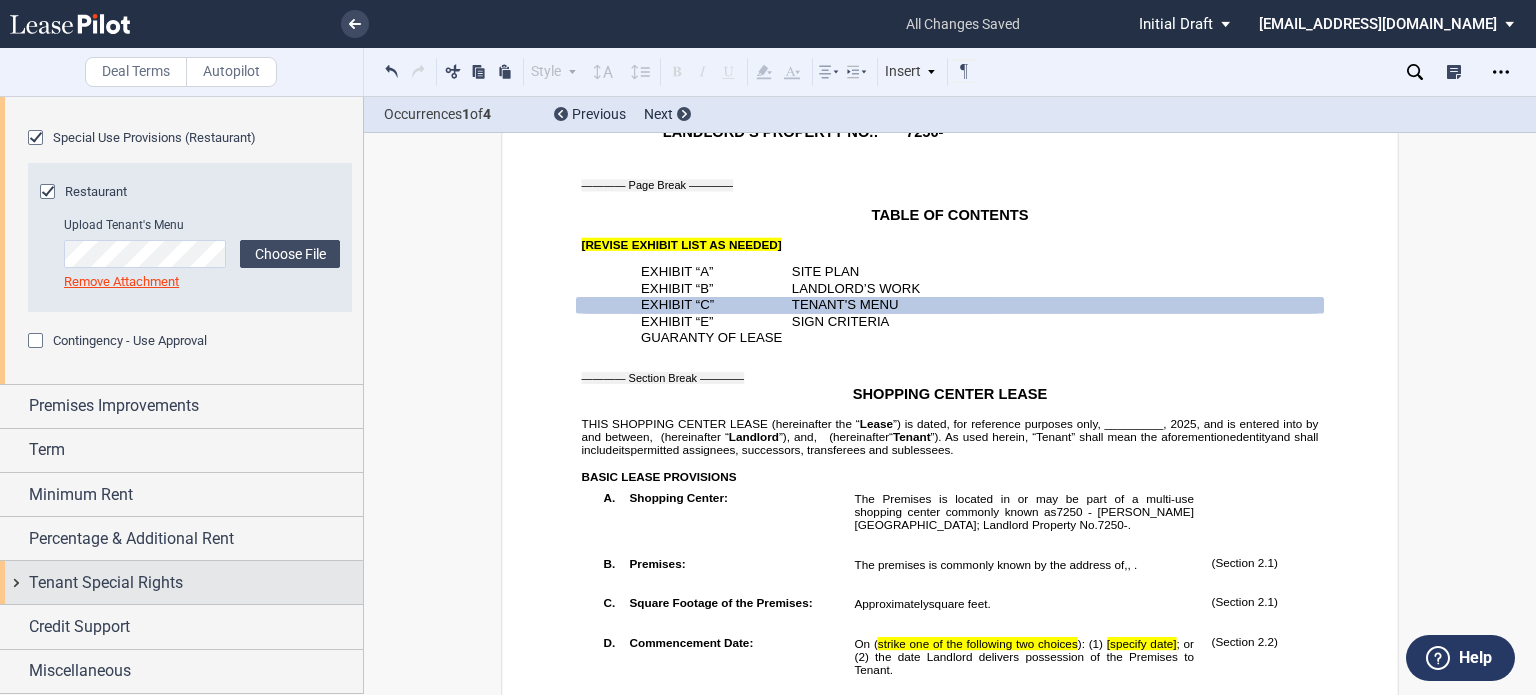 click on "Tenant Special Rights" at bounding box center (106, 583) 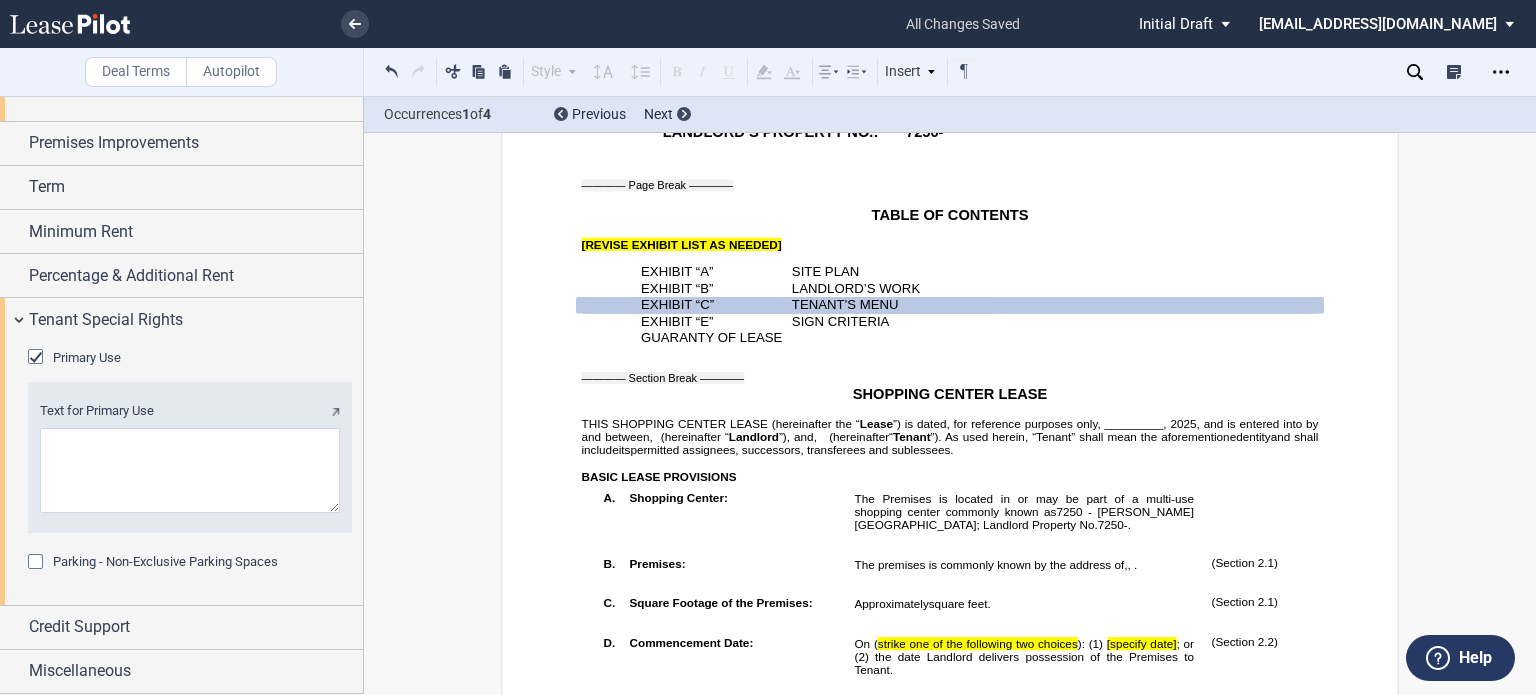 scroll, scrollTop: 473, scrollLeft: 0, axis: vertical 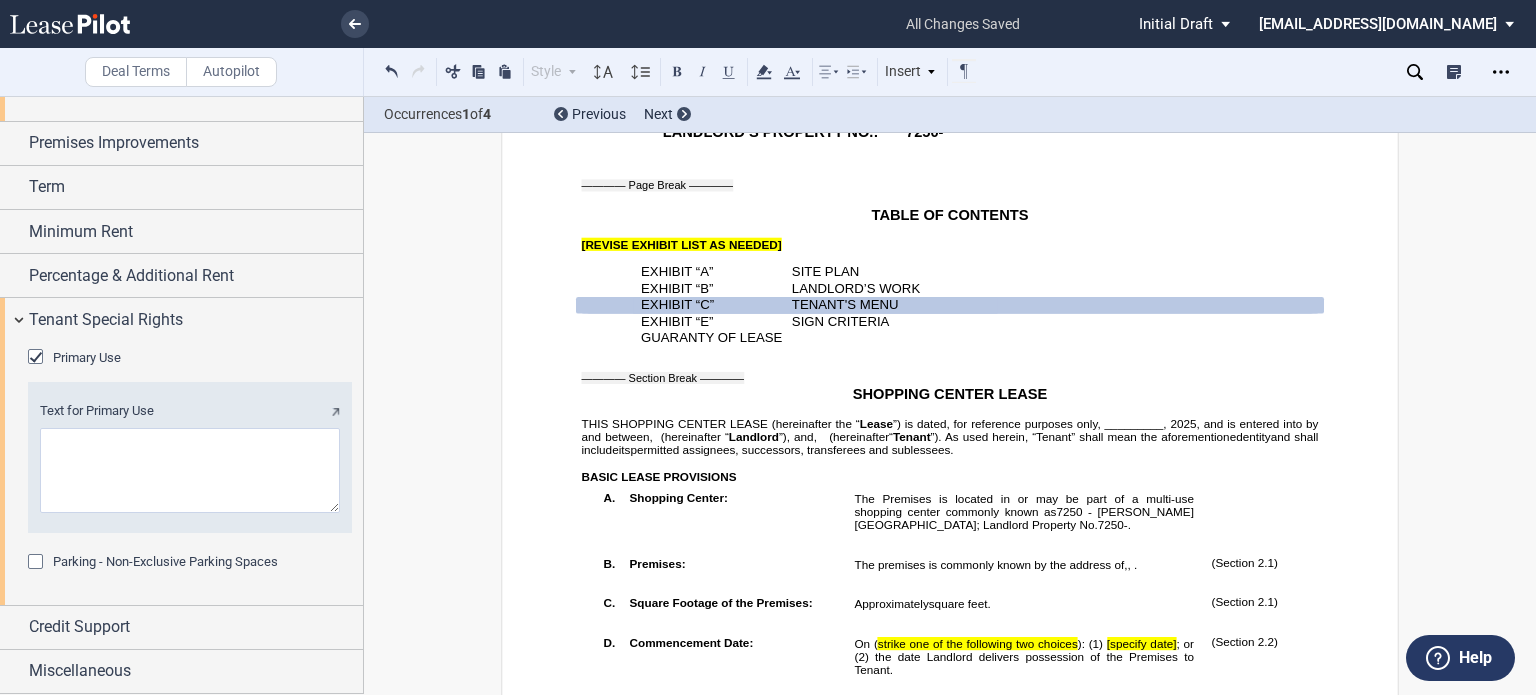 click on "Text for Primary Use" at bounding box center [190, 470] 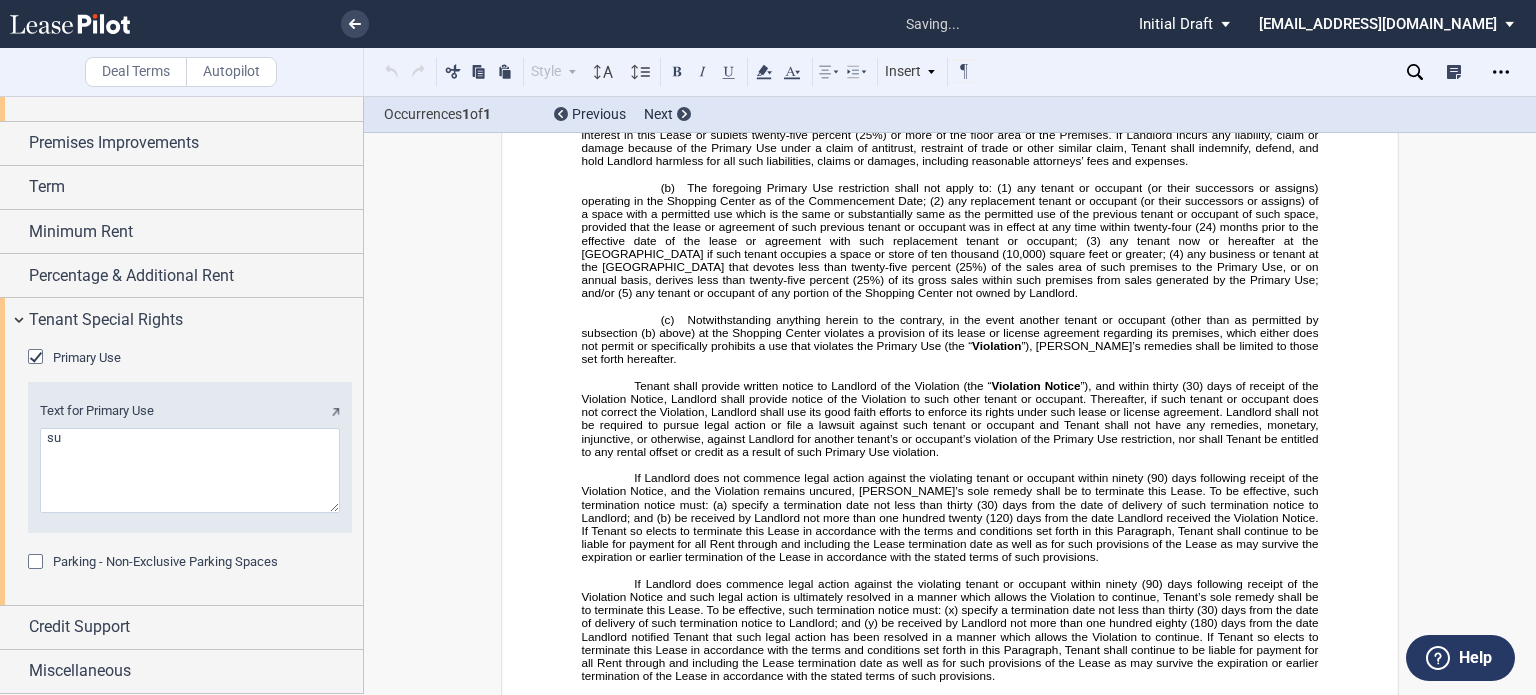 scroll, scrollTop: 3045, scrollLeft: 0, axis: vertical 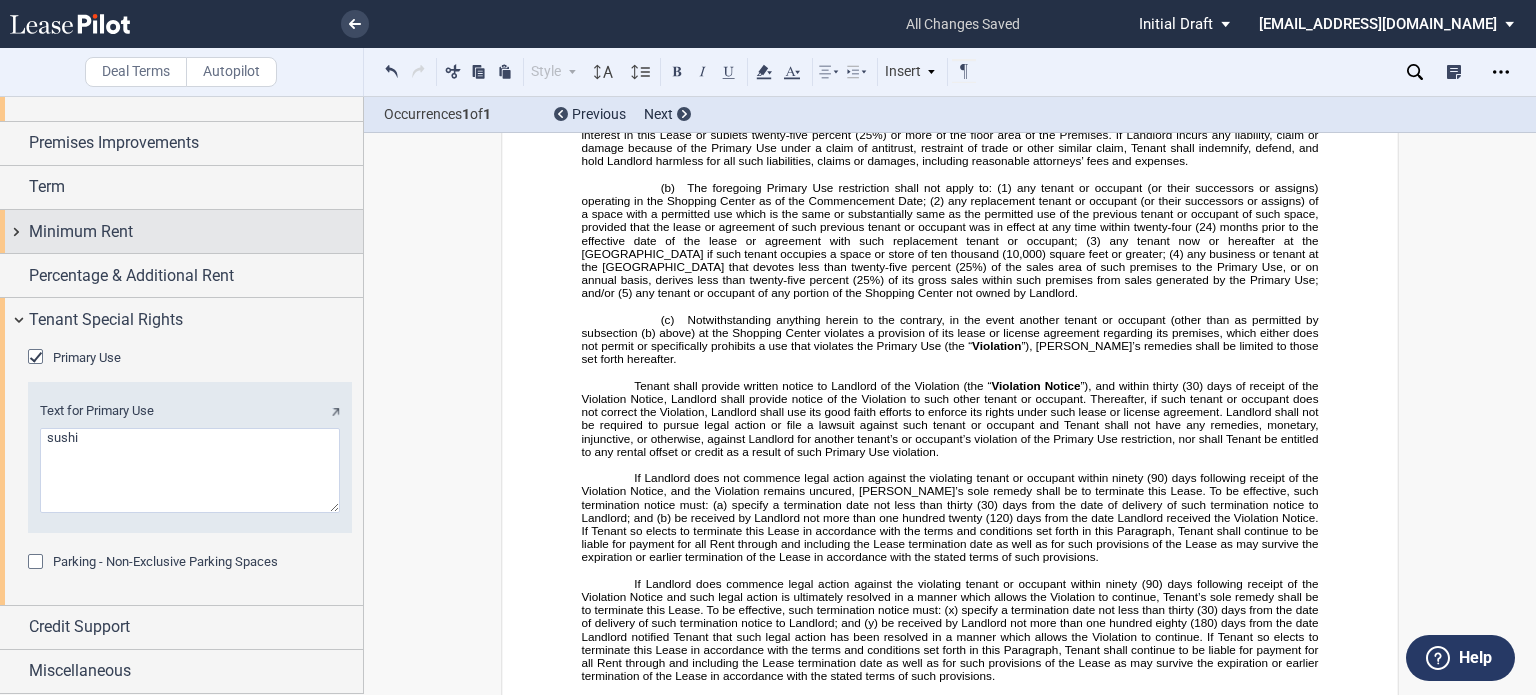 type on "sushi" 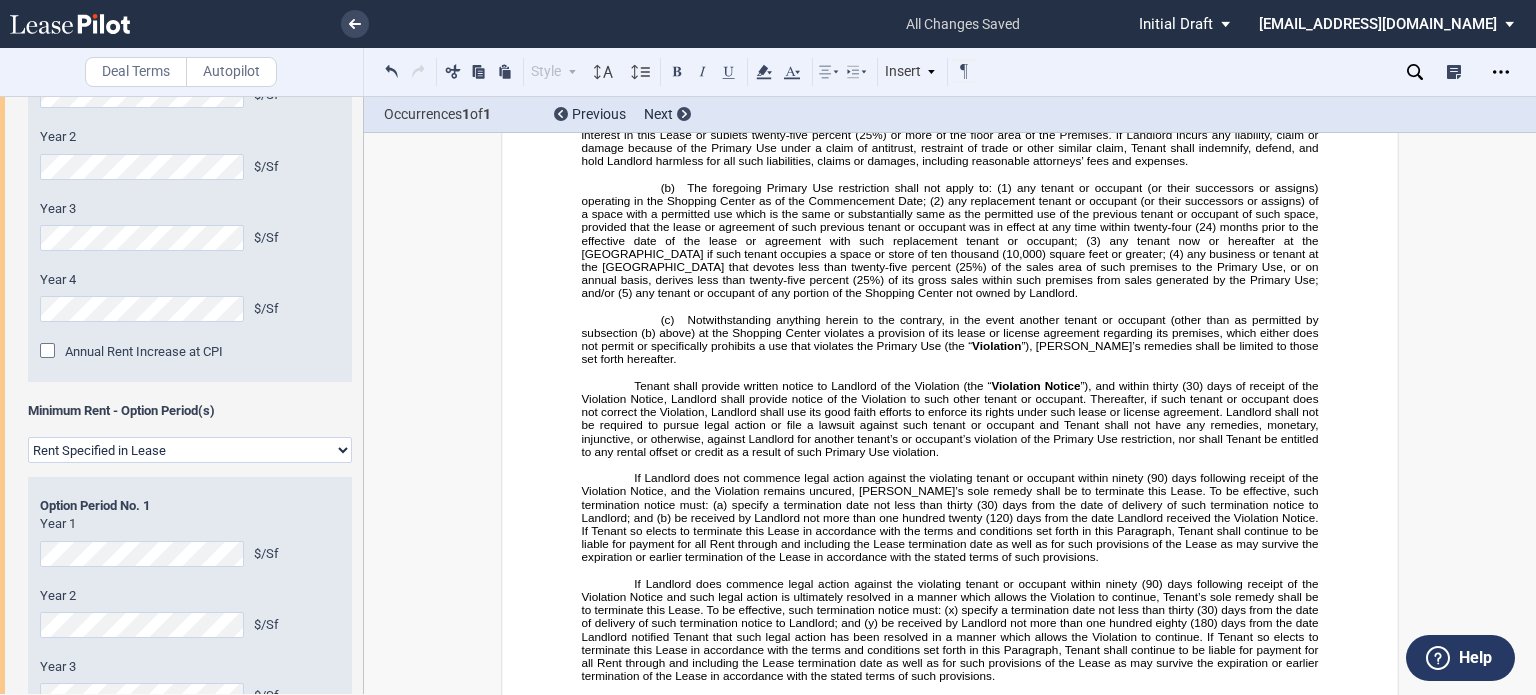 scroll, scrollTop: 681, scrollLeft: 0, axis: vertical 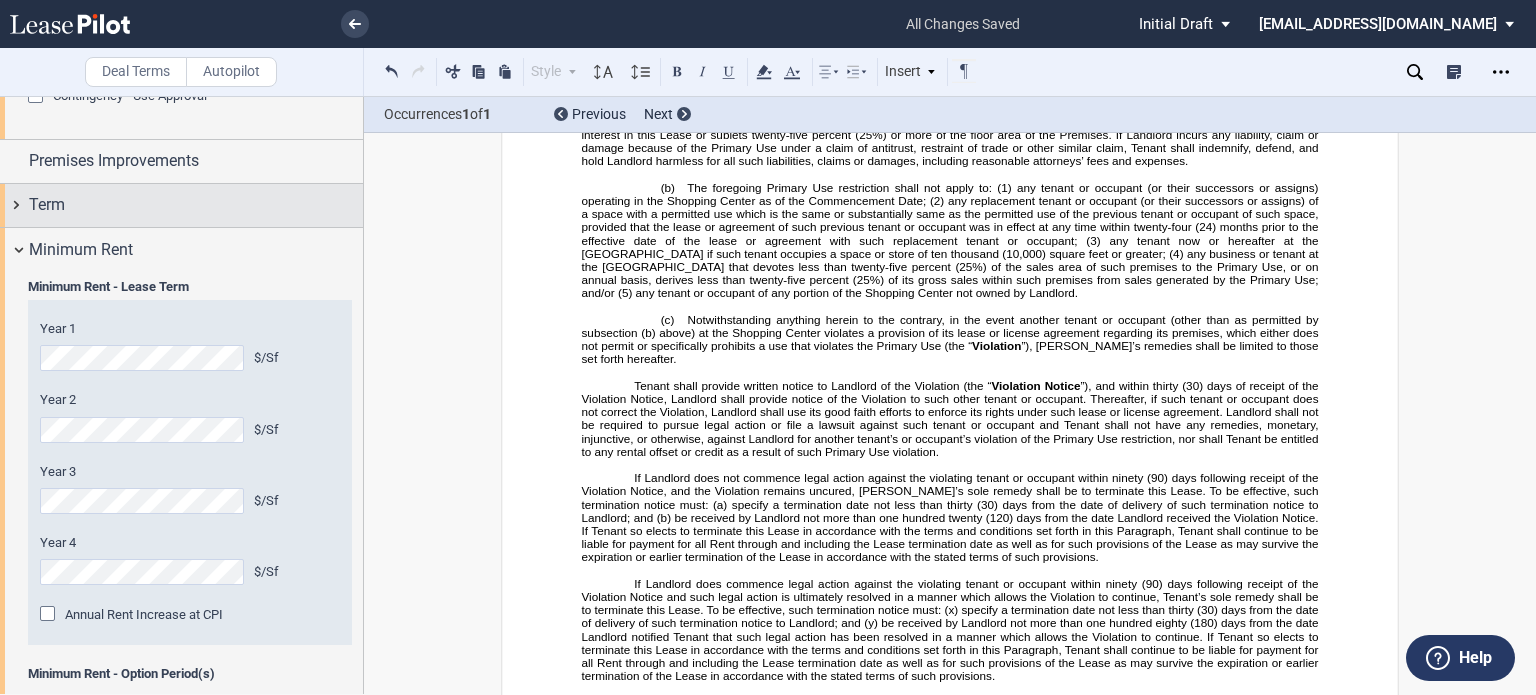 click on "Term" at bounding box center (196, 205) 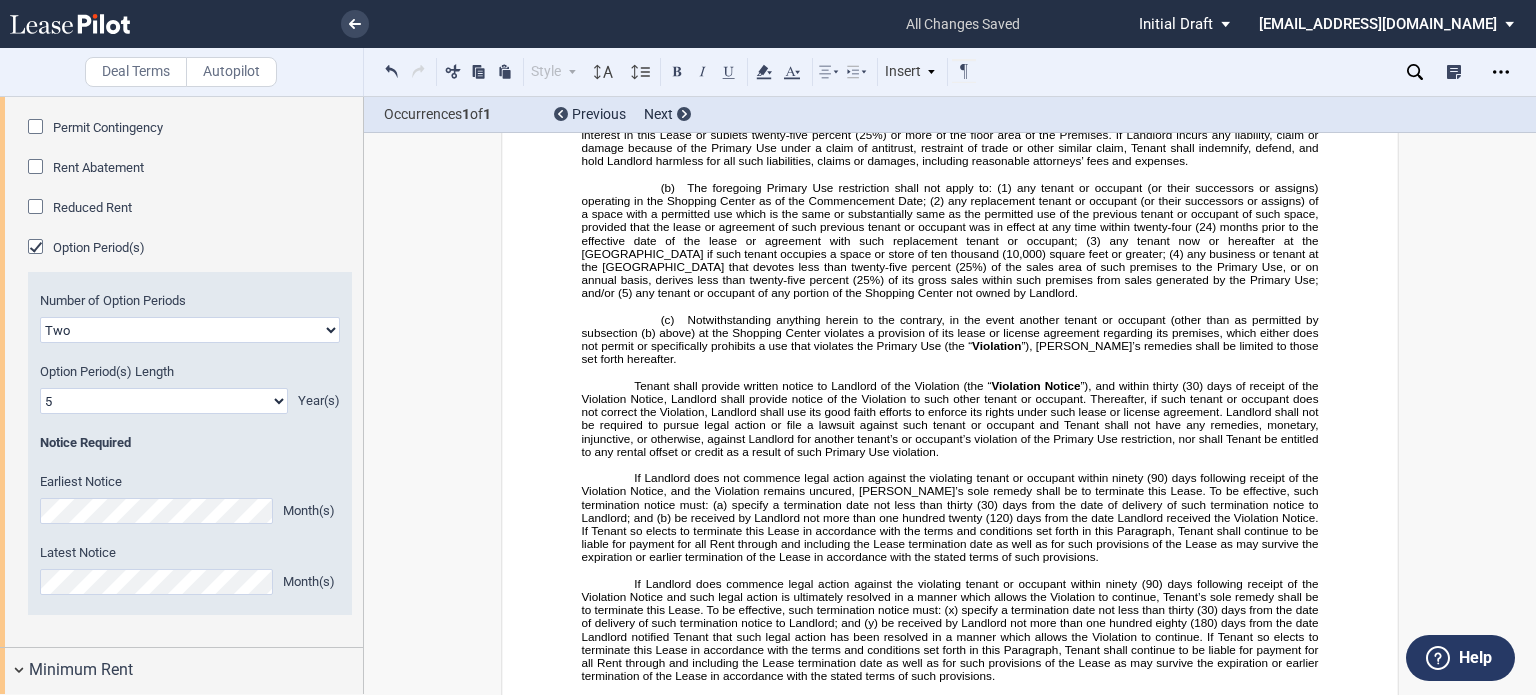 scroll, scrollTop: 717, scrollLeft: 0, axis: vertical 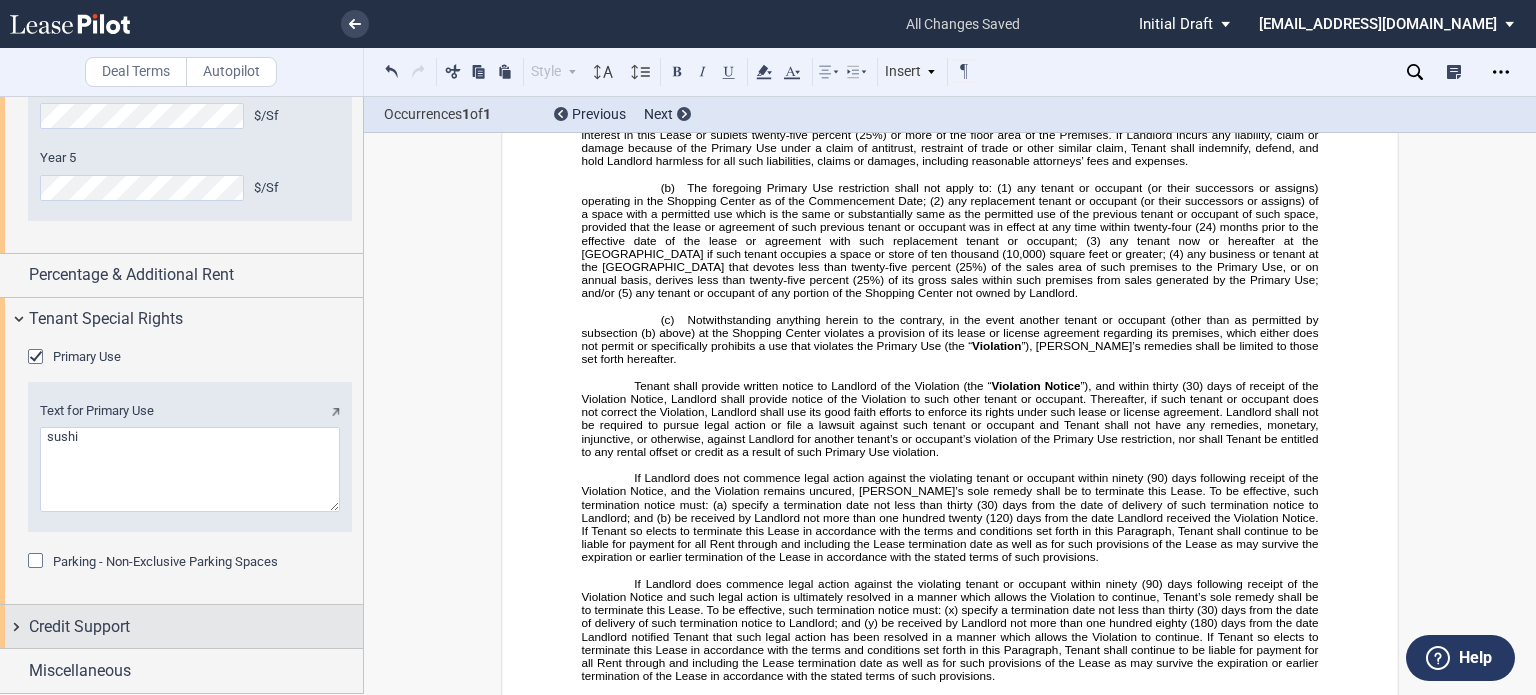 click on "Credit Support" at bounding box center (79, 627) 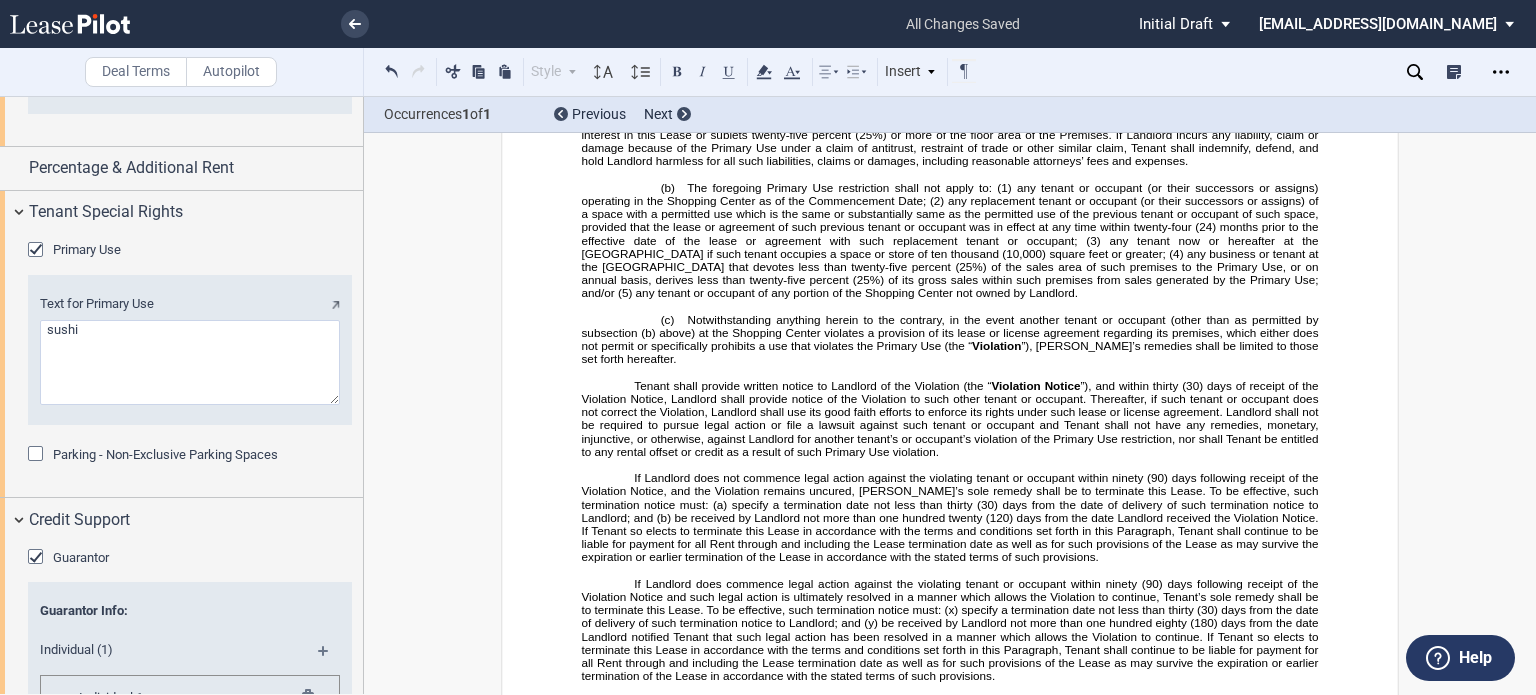 drag, startPoint x: 357, startPoint y: 461, endPoint x: 349, endPoint y: 548, distance: 87.36704 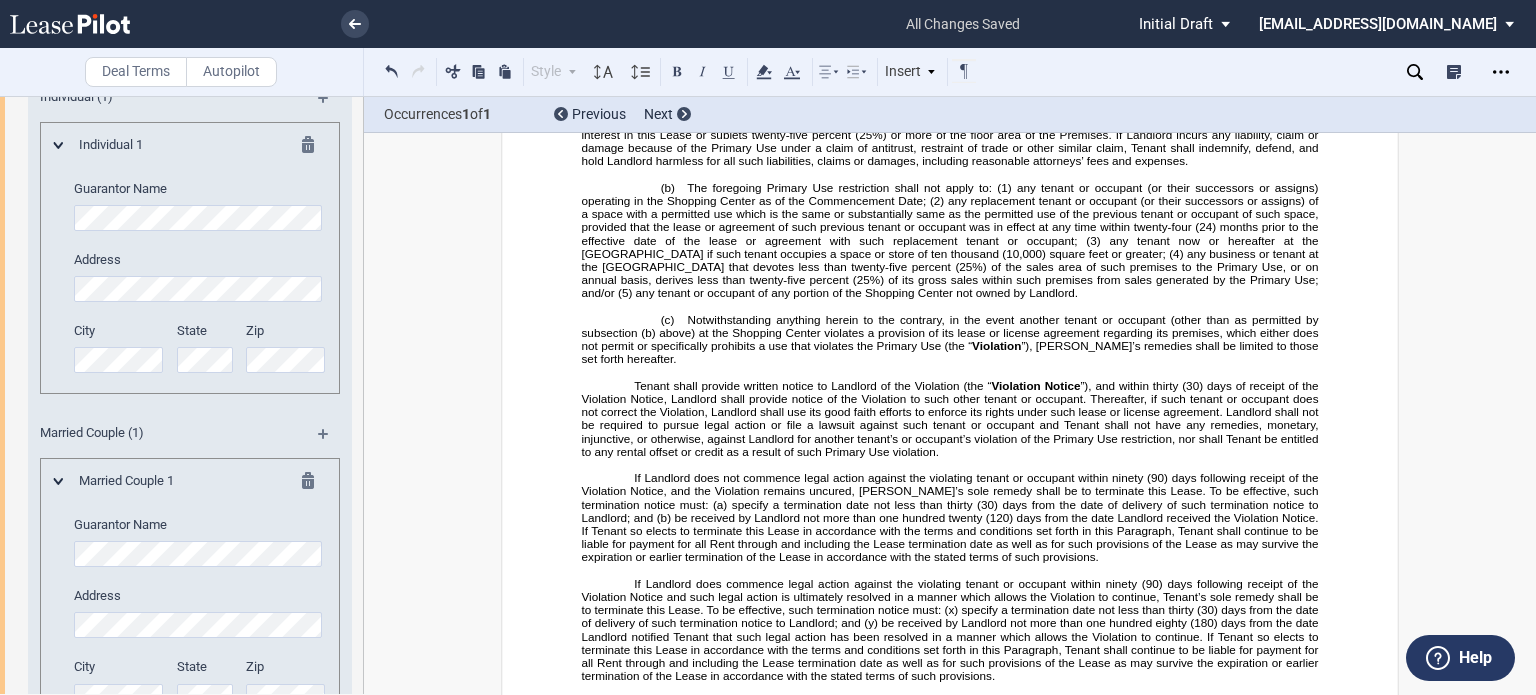 scroll, scrollTop: 3116, scrollLeft: 0, axis: vertical 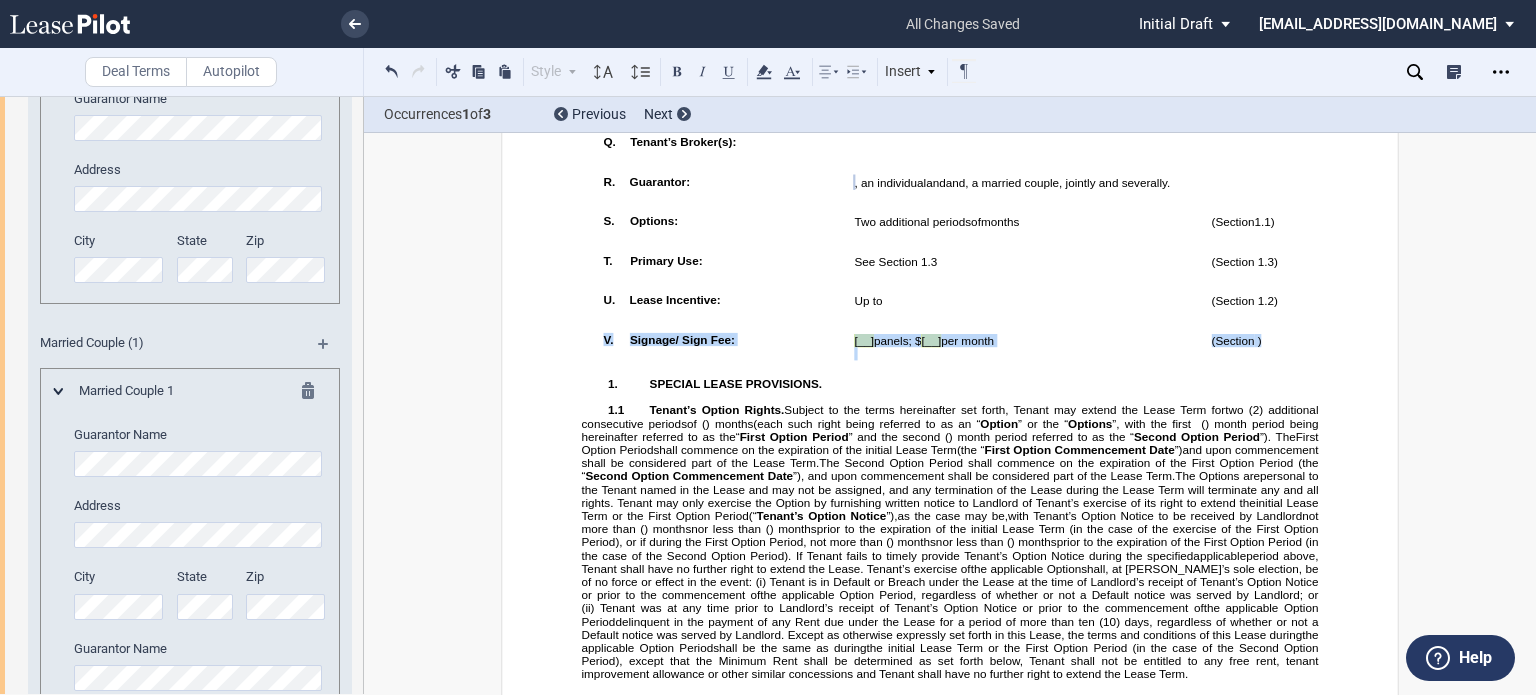 drag, startPoint x: 1180, startPoint y: 513, endPoint x: 592, endPoint y: 511, distance: 588.0034 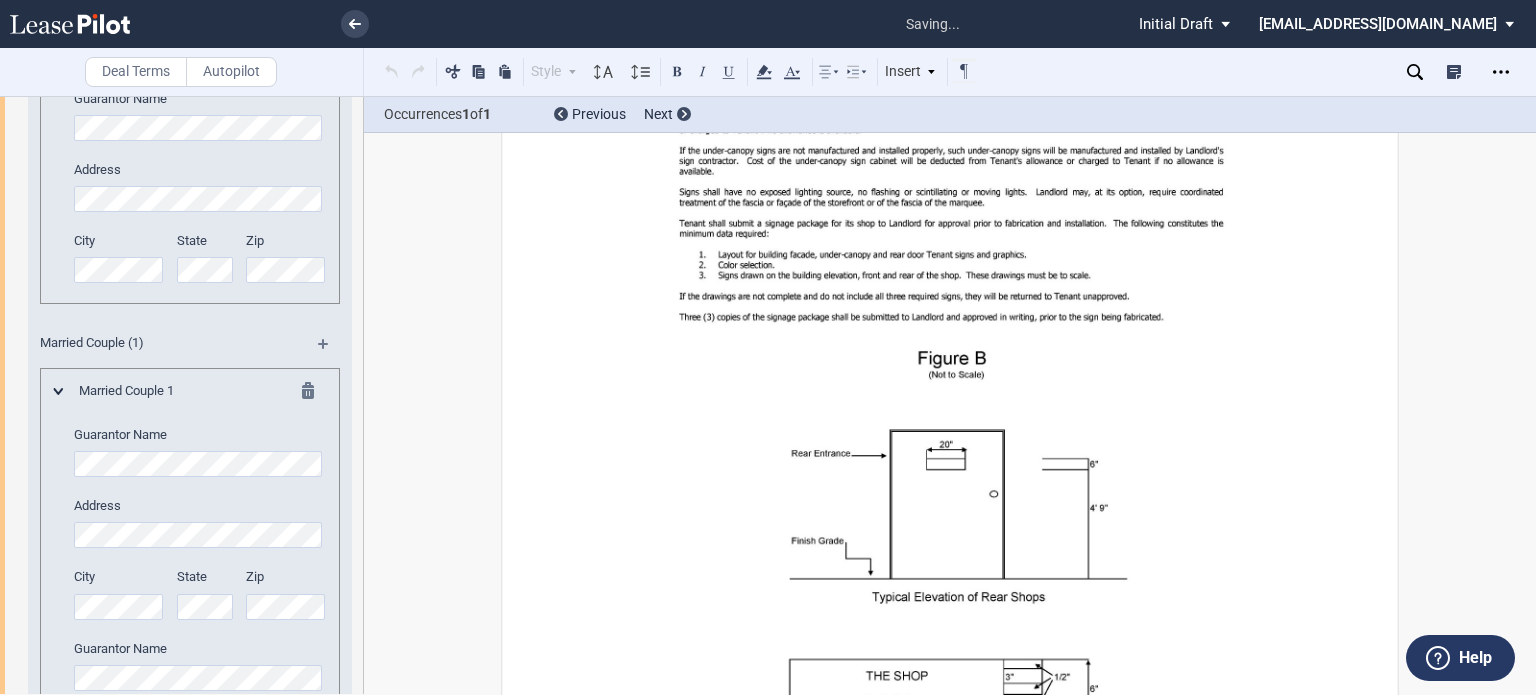scroll, scrollTop: 30068, scrollLeft: 0, axis: vertical 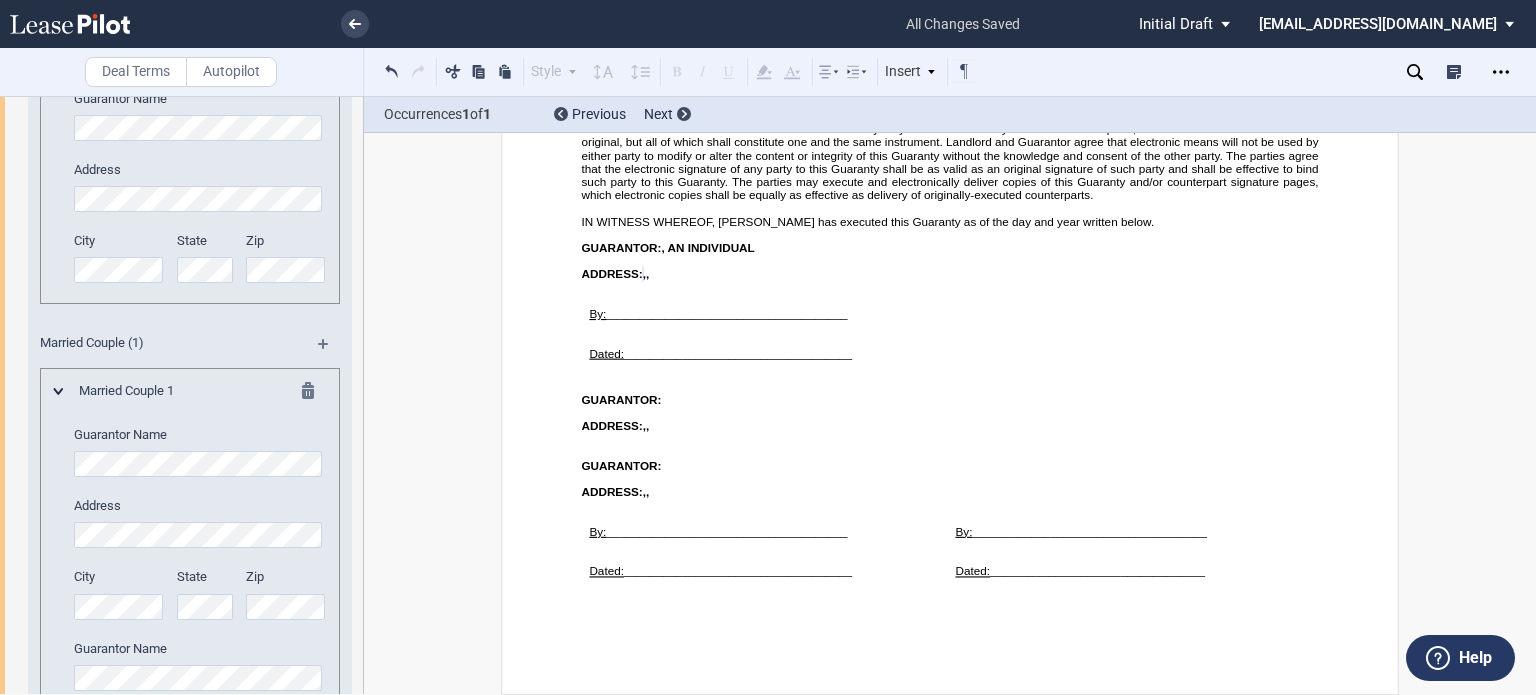 click on "Individual 1
Guarantor Name
Address
City
State
Zip" at bounding box center (190, 175) 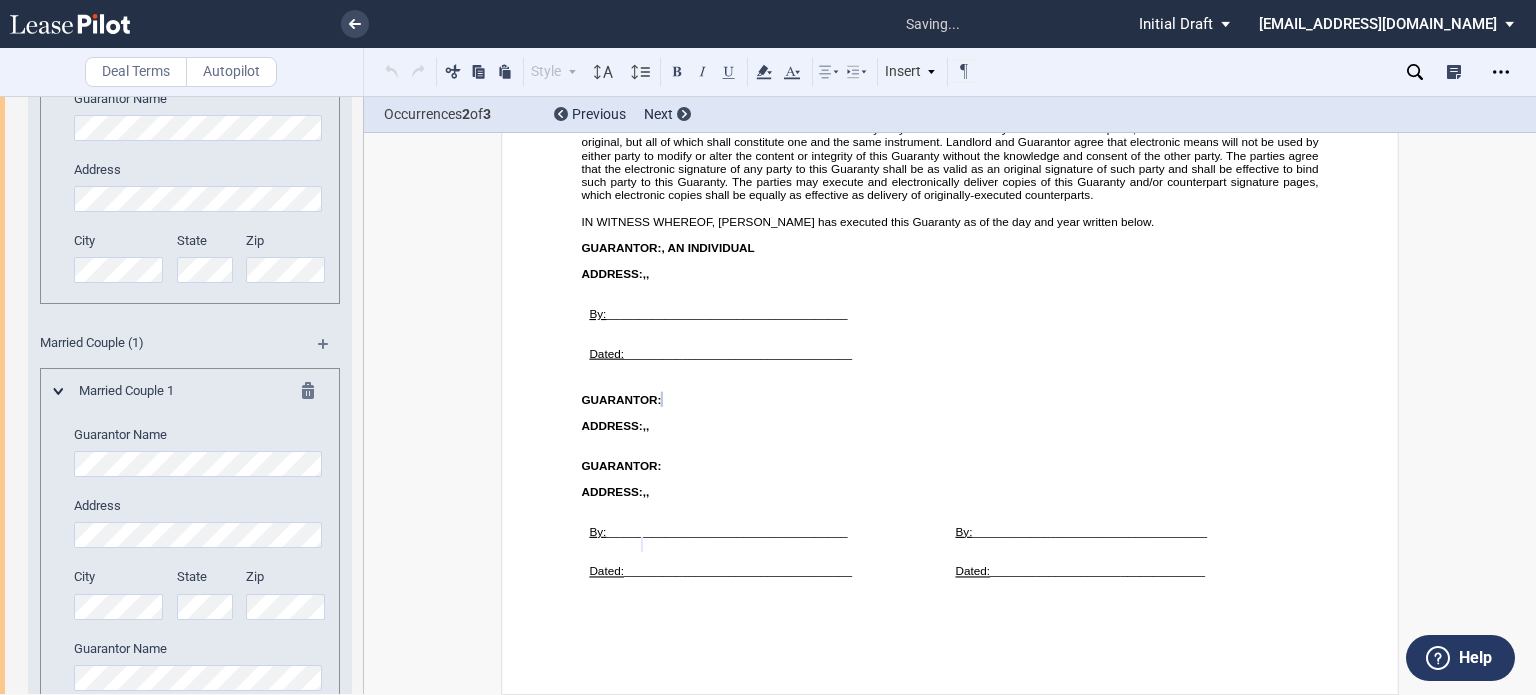 click at bounding box center [314, 58] 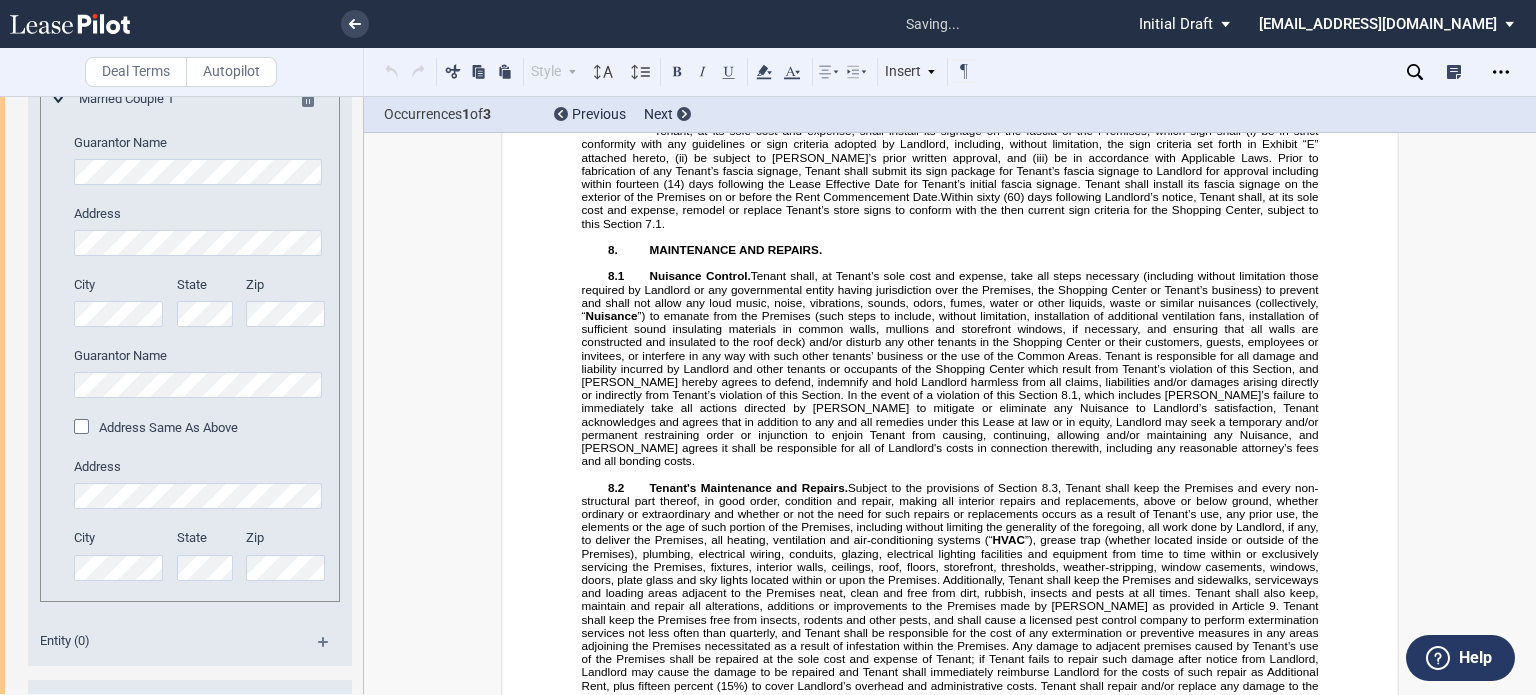 scroll, scrollTop: 2004, scrollLeft: 0, axis: vertical 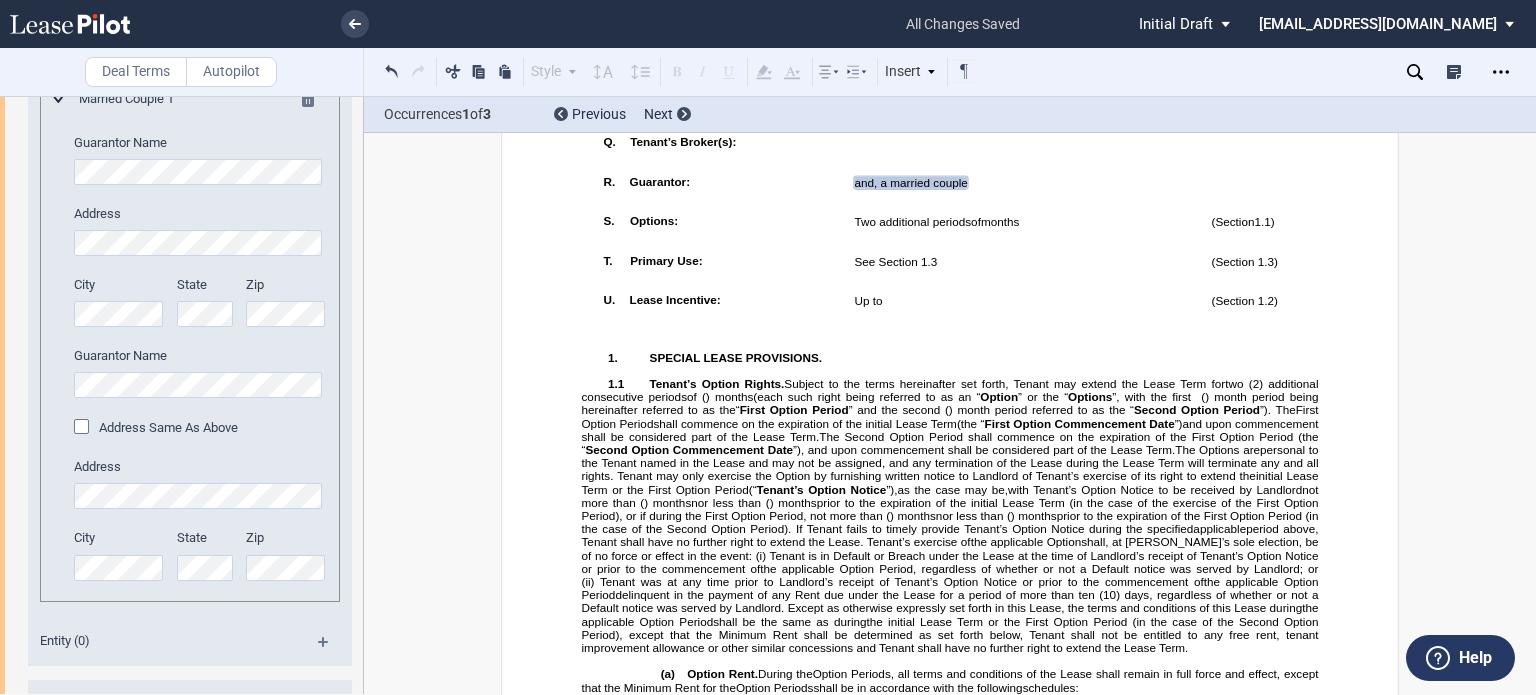 click on "Guarantor Info:
Individual (0)
Married Couple (1)
Married Couple 1
Guarantor Name
Address
City
State" at bounding box center (190, 302) 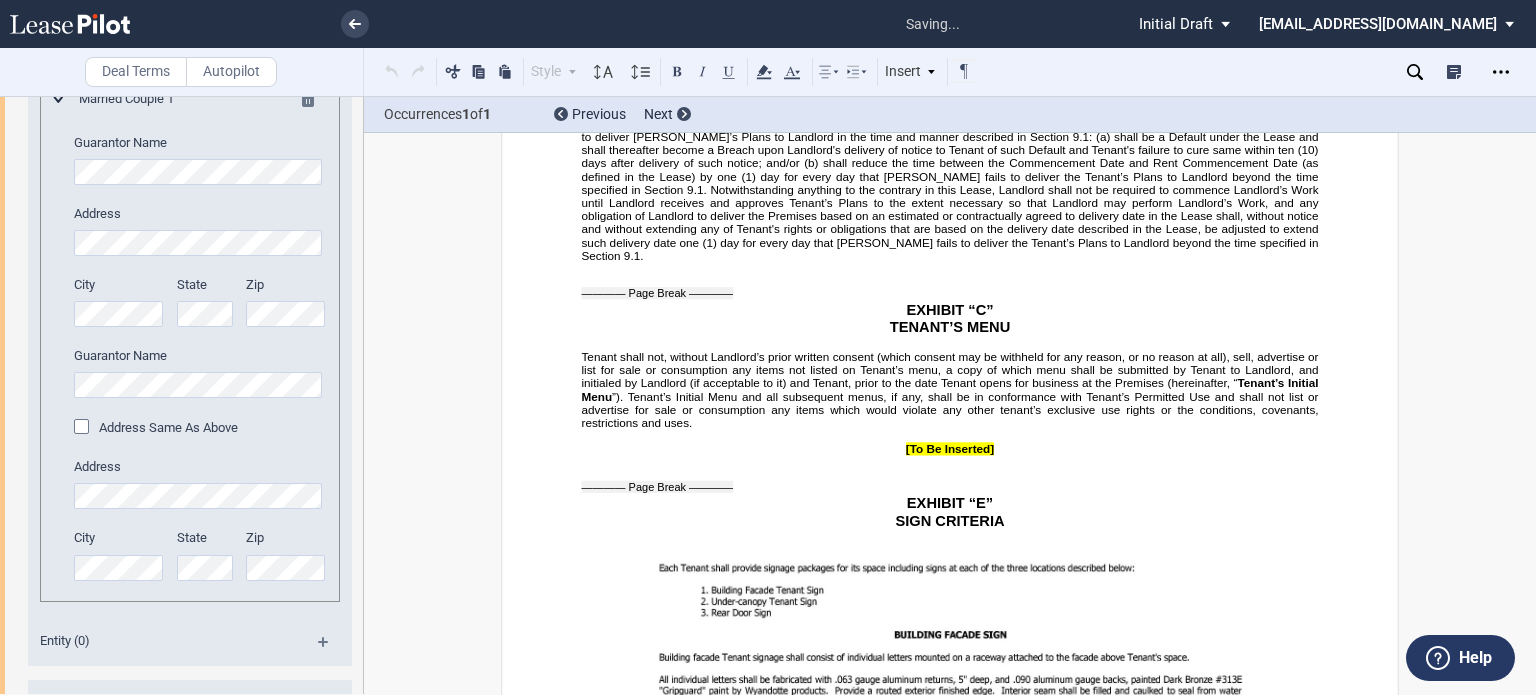 scroll, scrollTop: 29966, scrollLeft: 0, axis: vertical 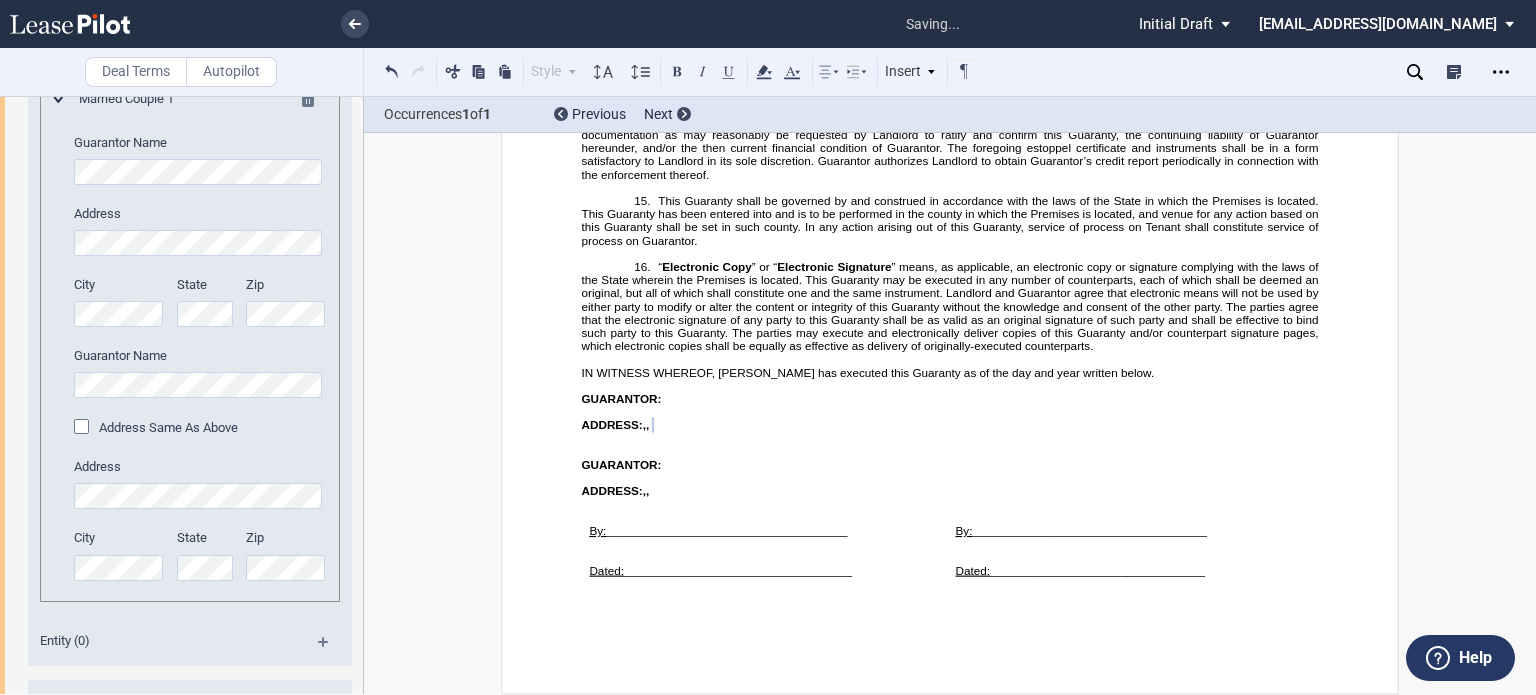 click at bounding box center [84, 429] 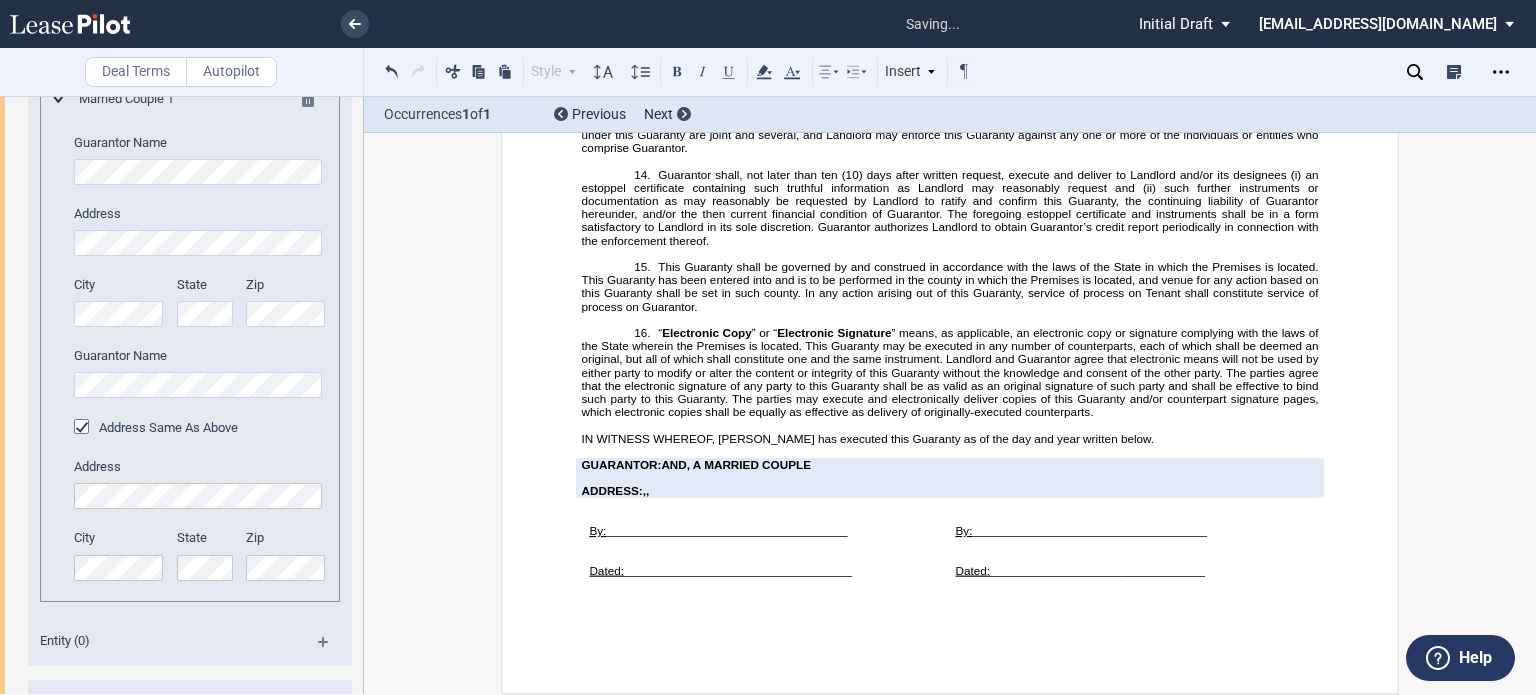 scroll, scrollTop: 29896, scrollLeft: 0, axis: vertical 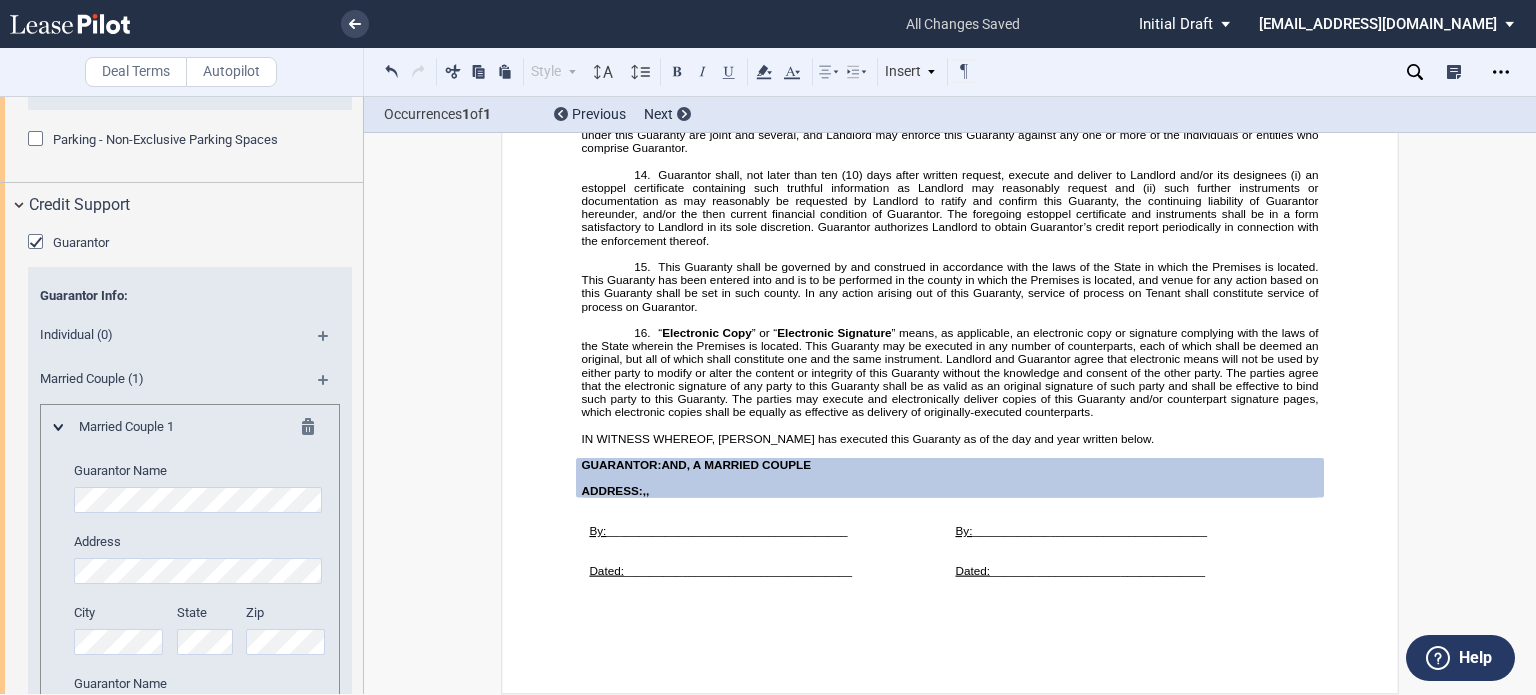 click at bounding box center (331, 387) 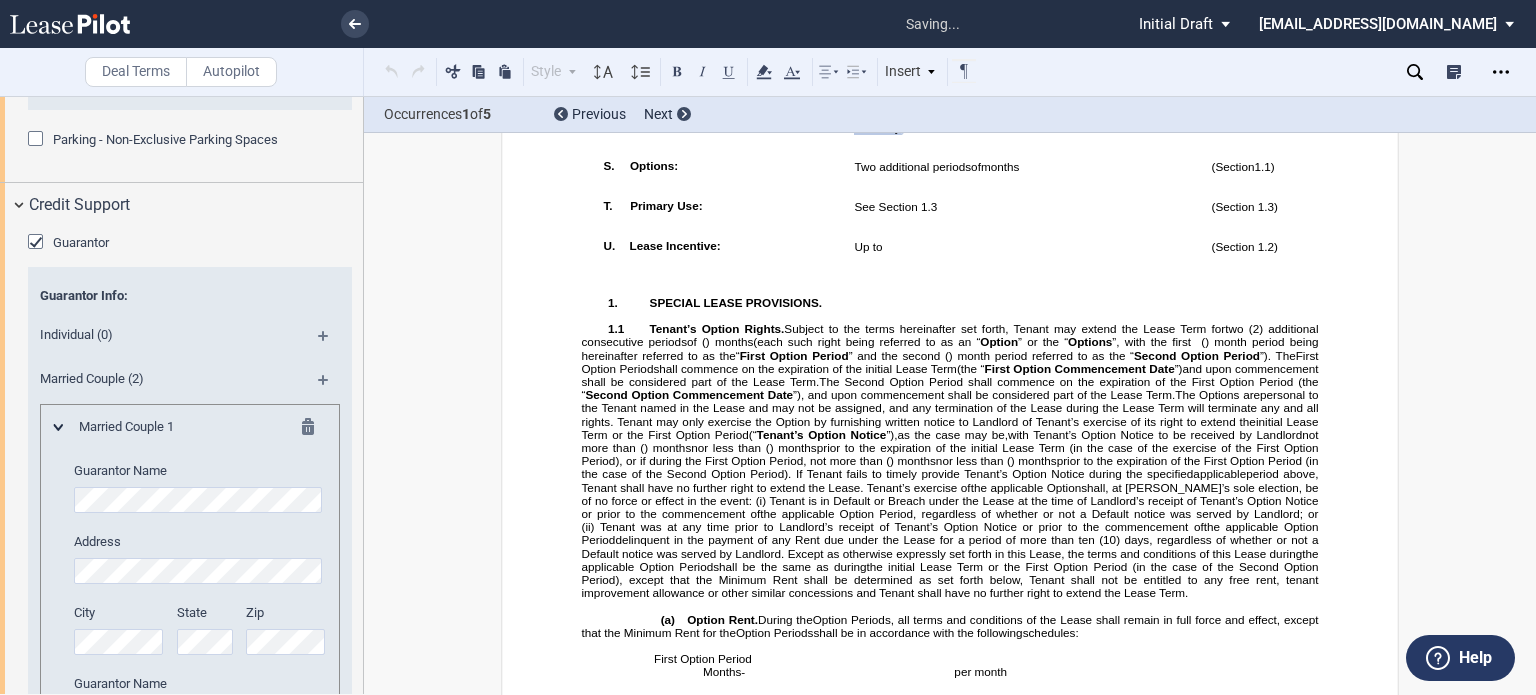 scroll, scrollTop: 2010, scrollLeft: 0, axis: vertical 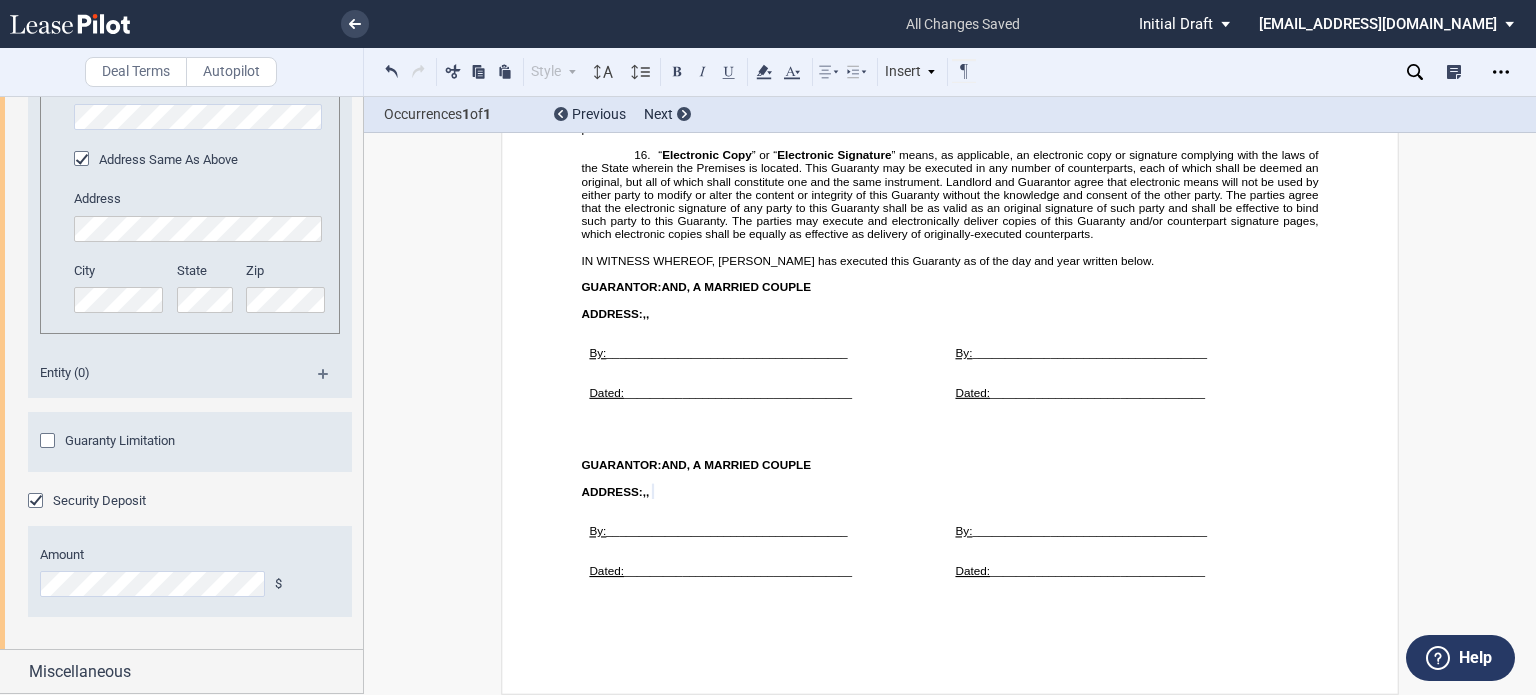click 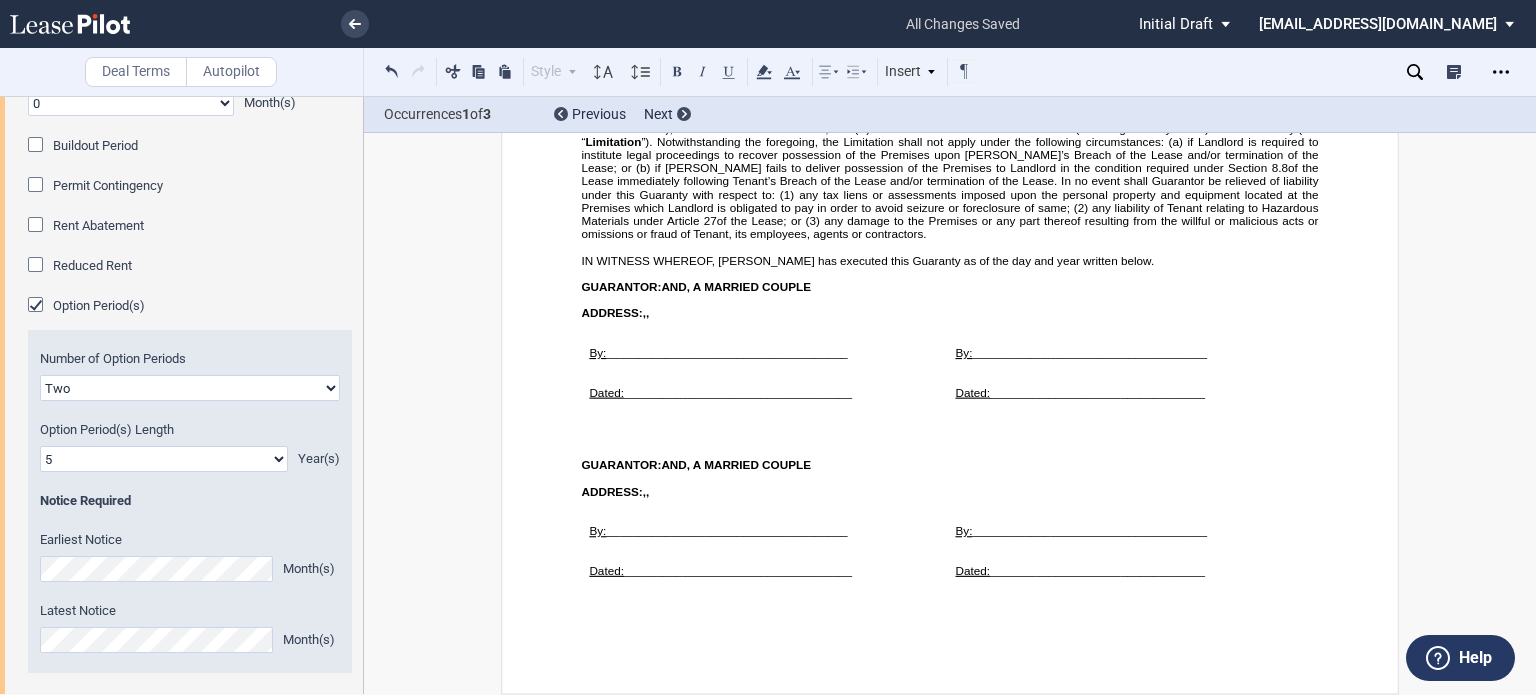 scroll, scrollTop: 656, scrollLeft: 0, axis: vertical 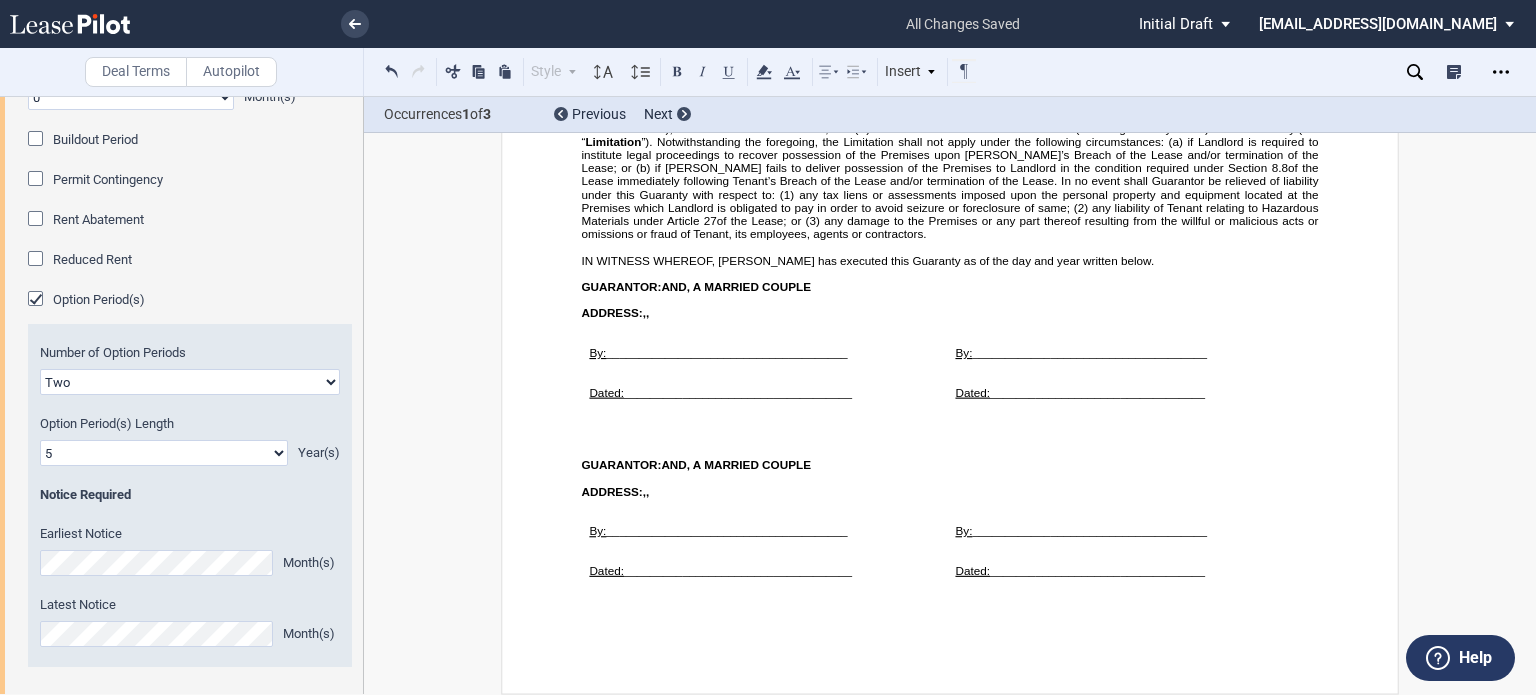 click 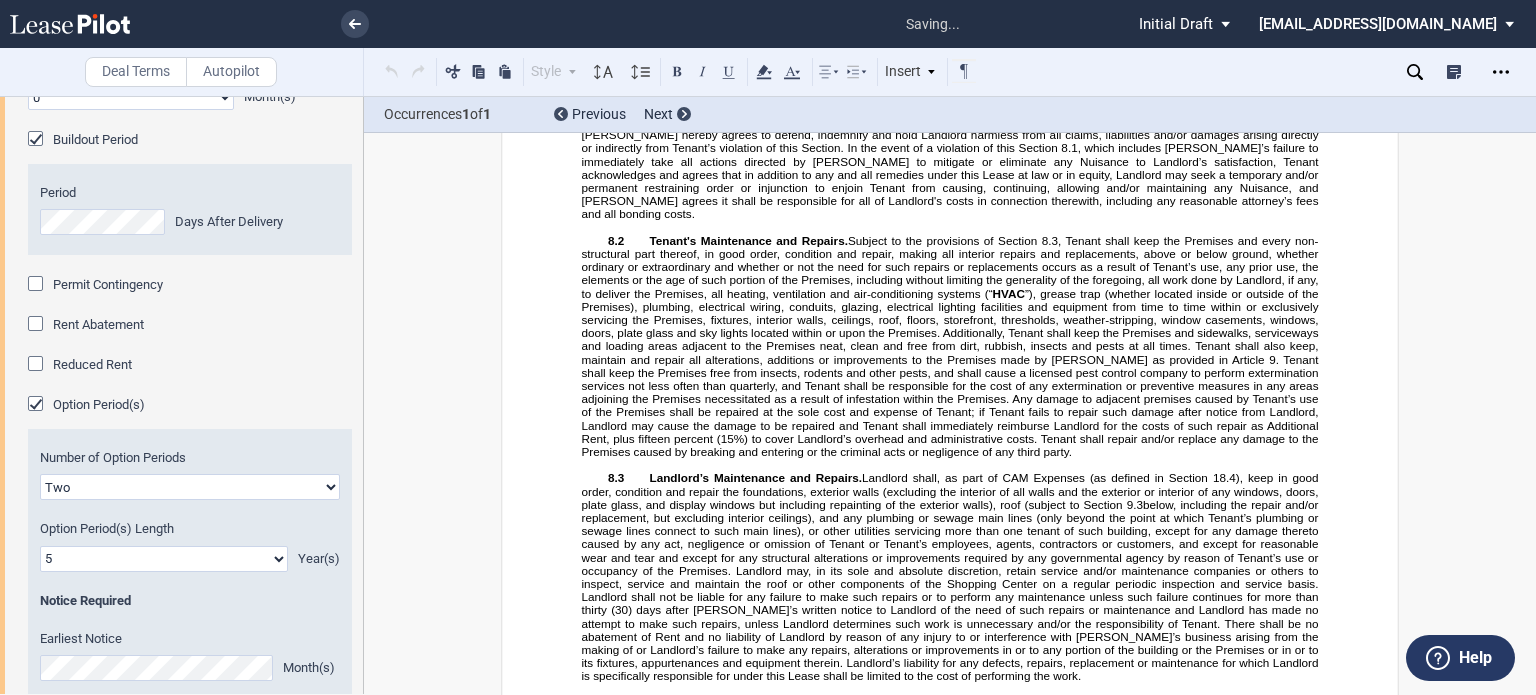 scroll, scrollTop: 1150, scrollLeft: 0, axis: vertical 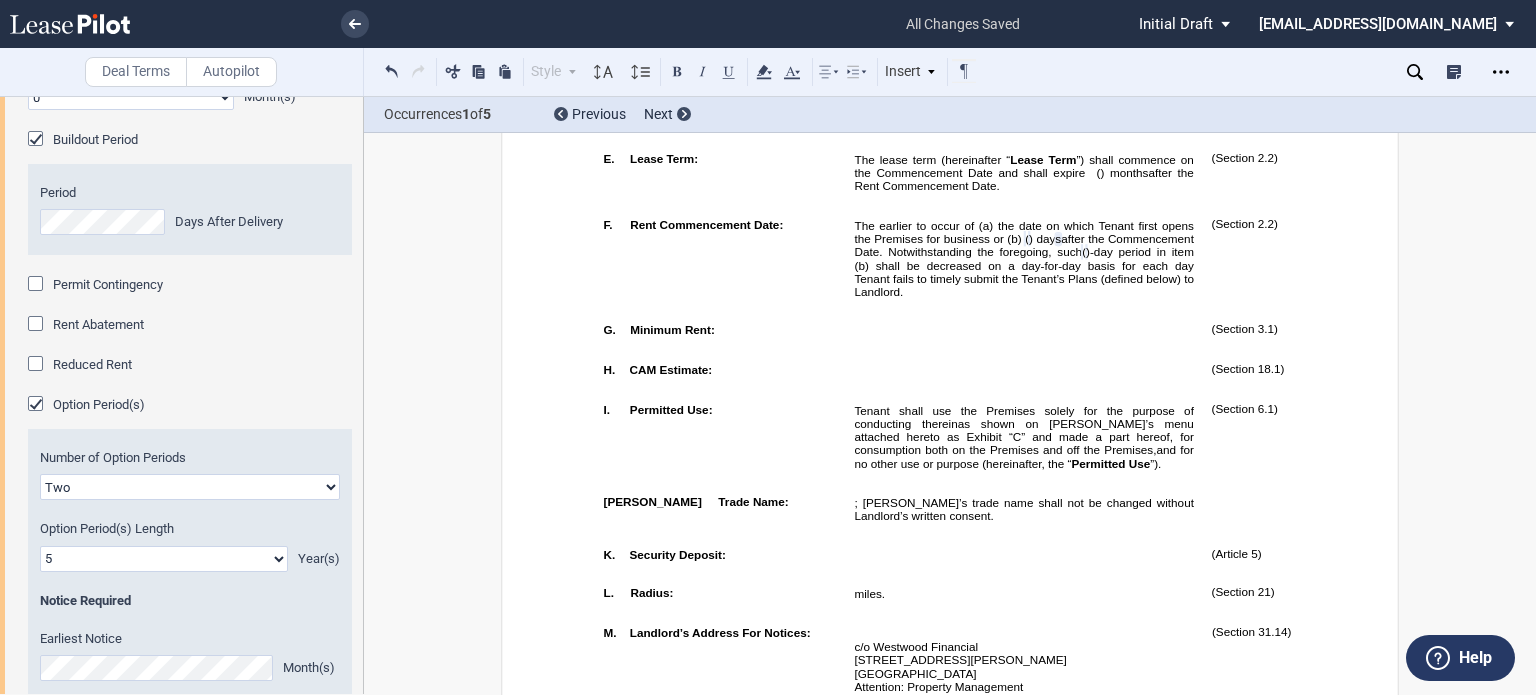 drag, startPoint x: 868, startPoint y: 158, endPoint x: 868, endPoint y: 176, distance: 18 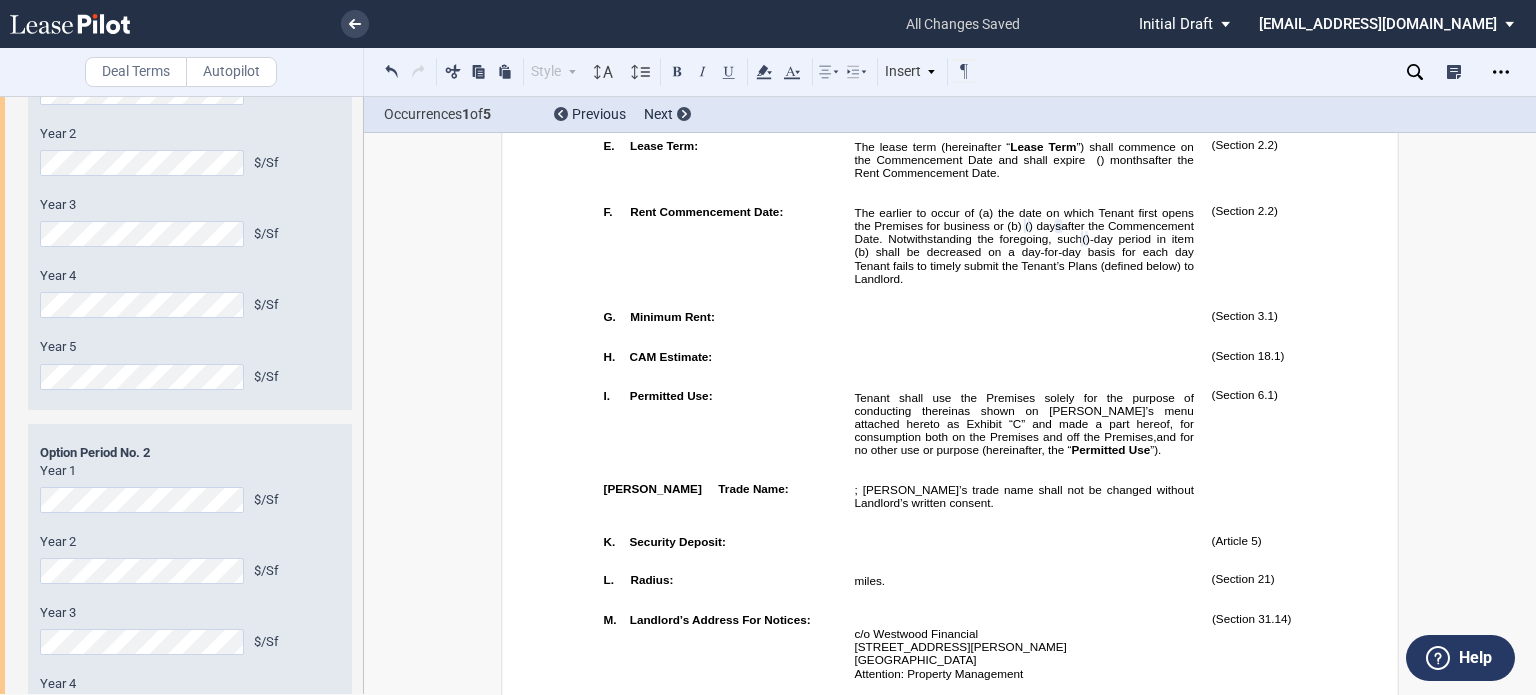 scroll, scrollTop: 1938, scrollLeft: 0, axis: vertical 